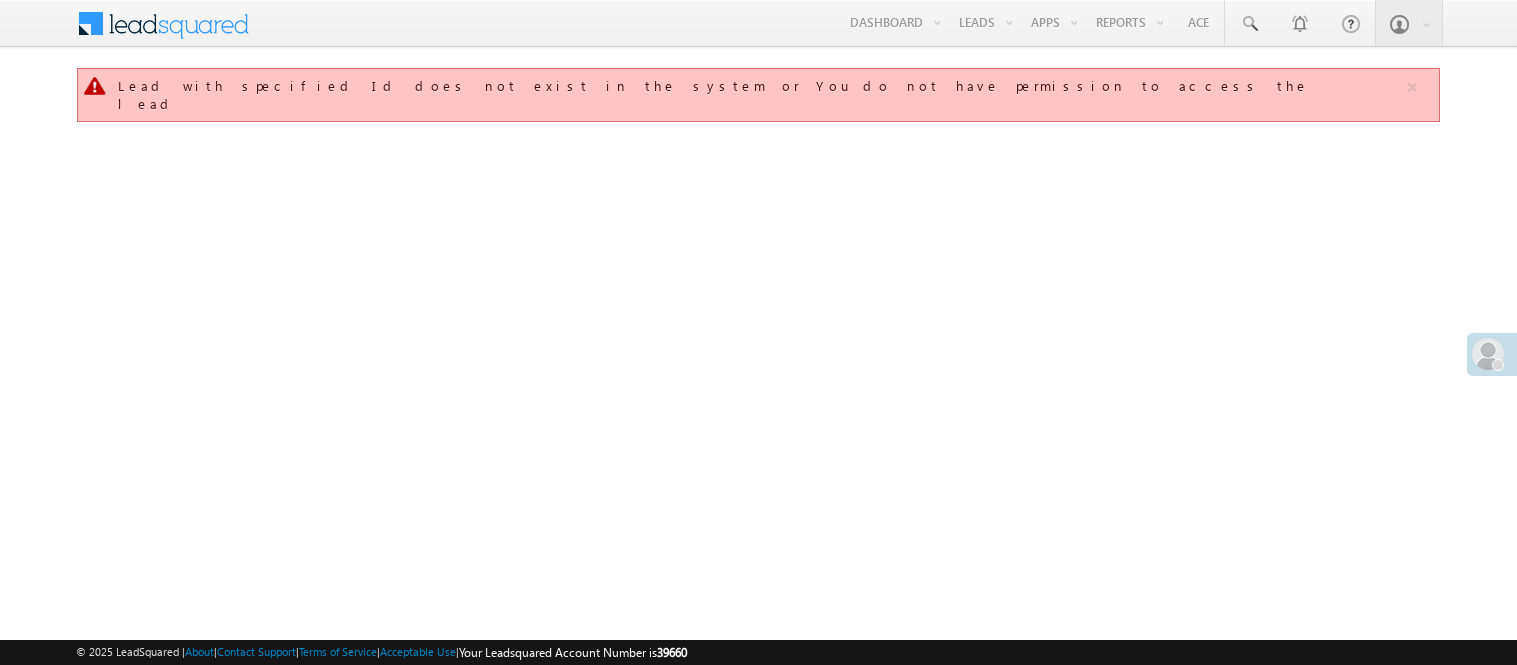 scroll, scrollTop: 0, scrollLeft: 0, axis: both 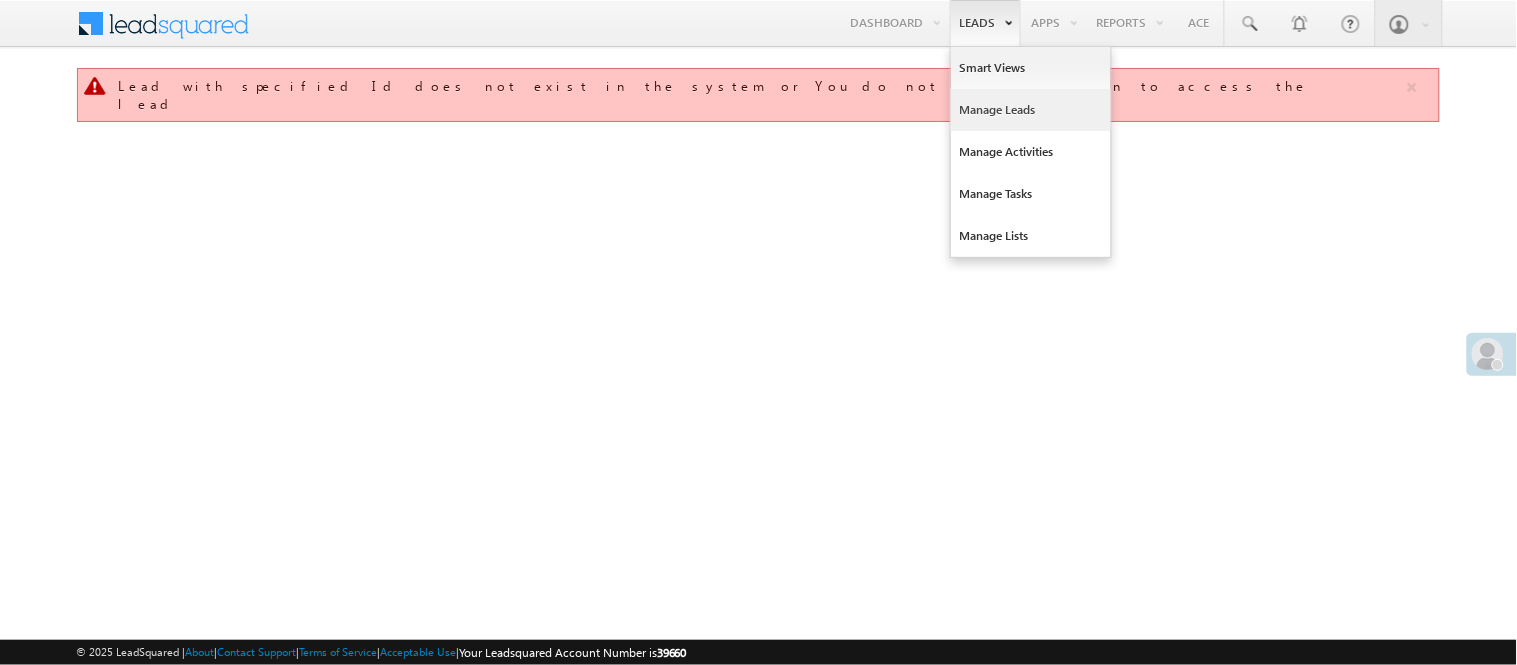 click on "Manage Leads" at bounding box center [1031, 110] 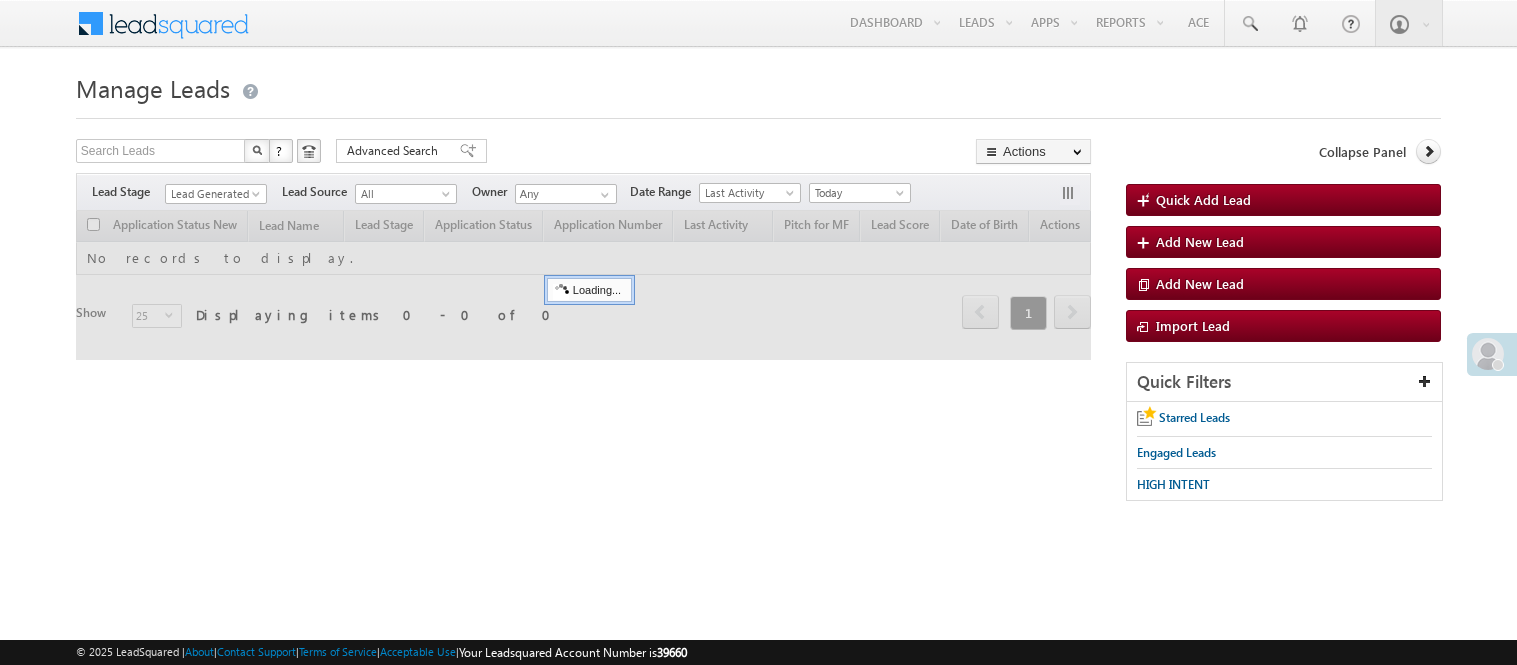scroll, scrollTop: 0, scrollLeft: 0, axis: both 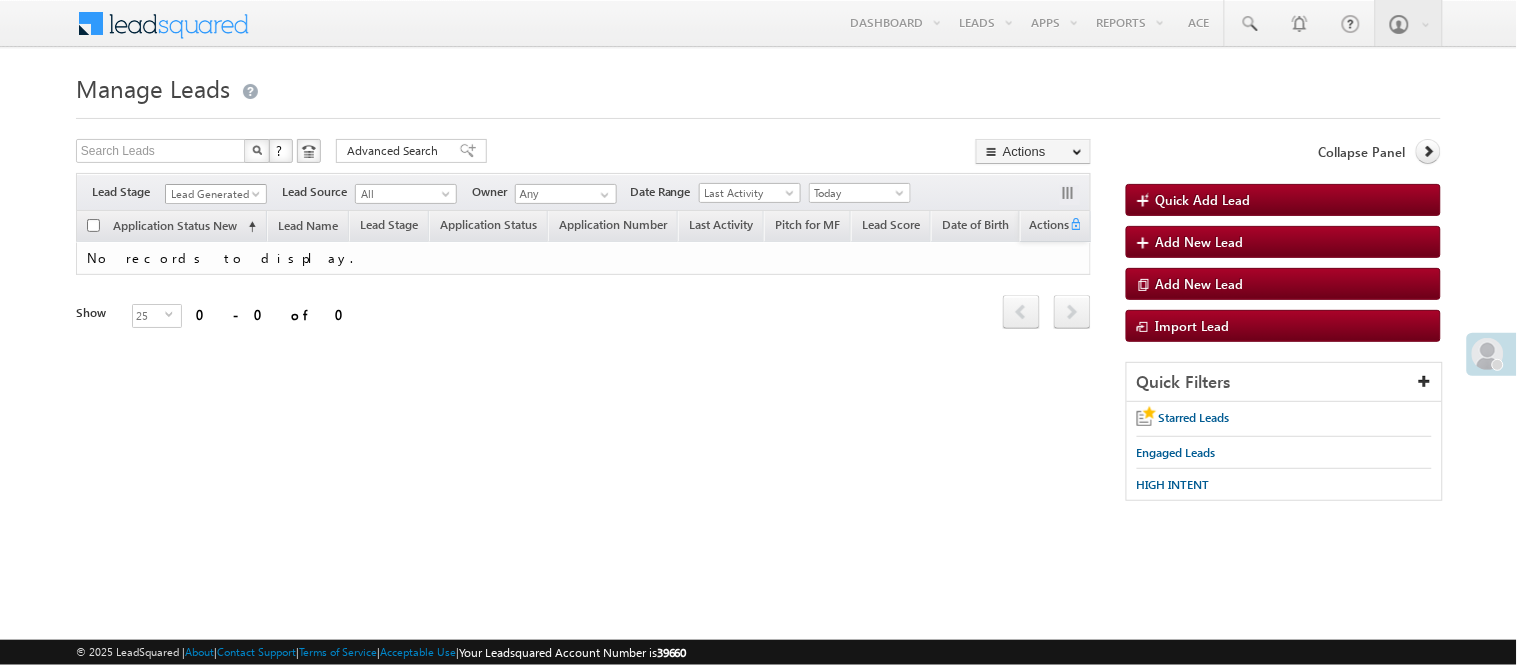 click on "Lead Generated" at bounding box center (213, 194) 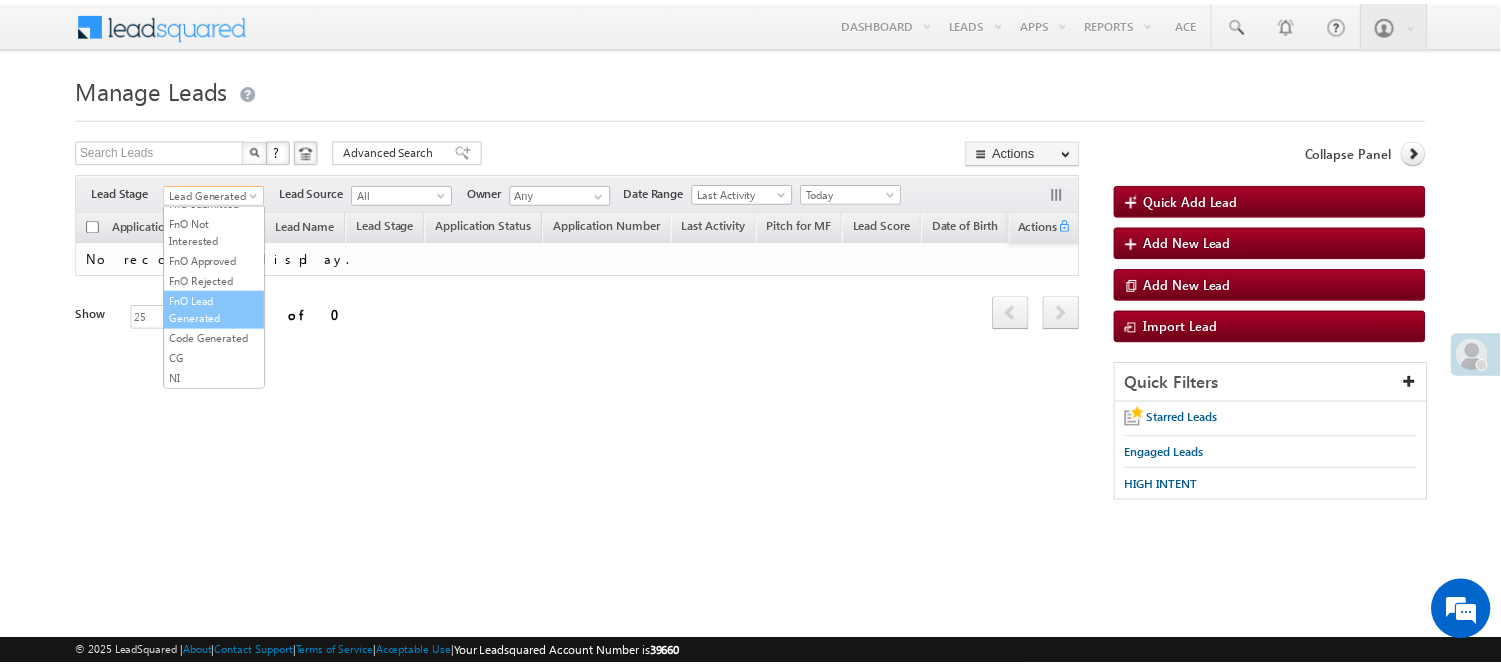 scroll, scrollTop: 496, scrollLeft: 0, axis: vertical 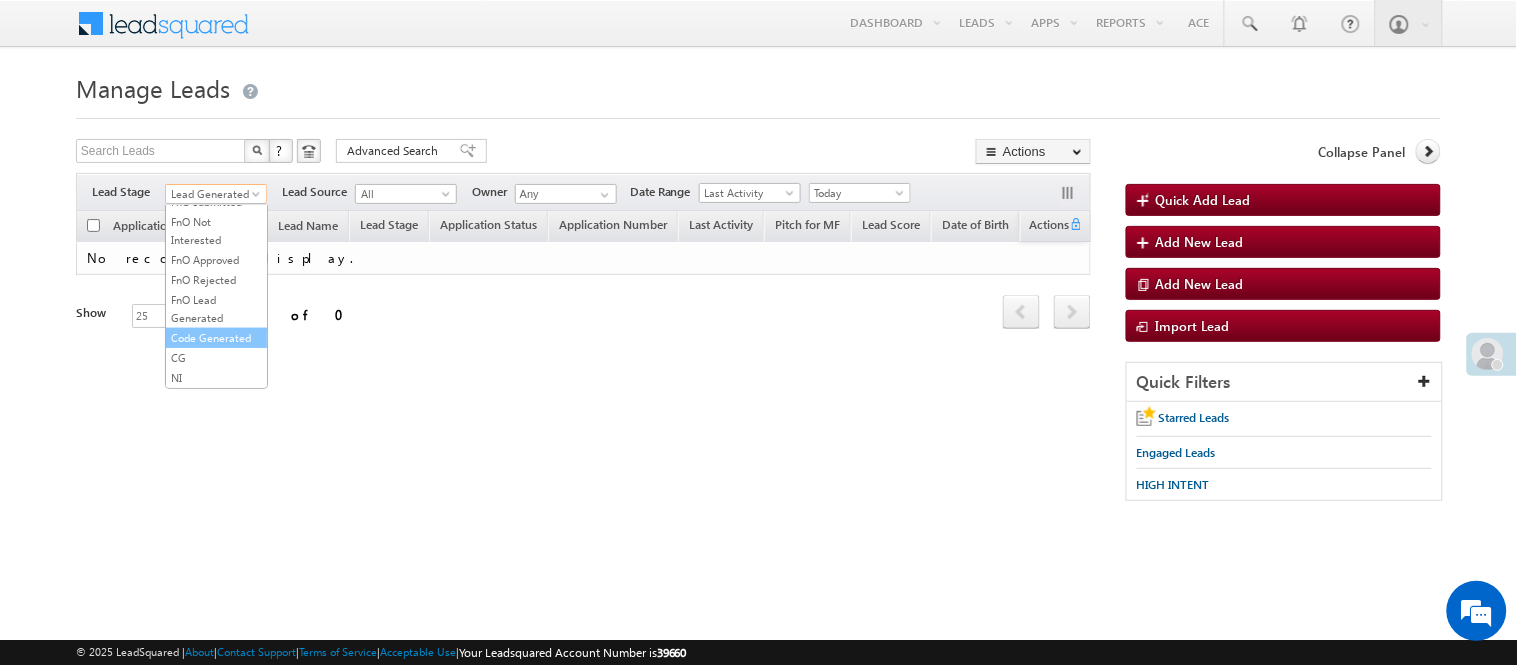click on "Code Generated" at bounding box center [216, 338] 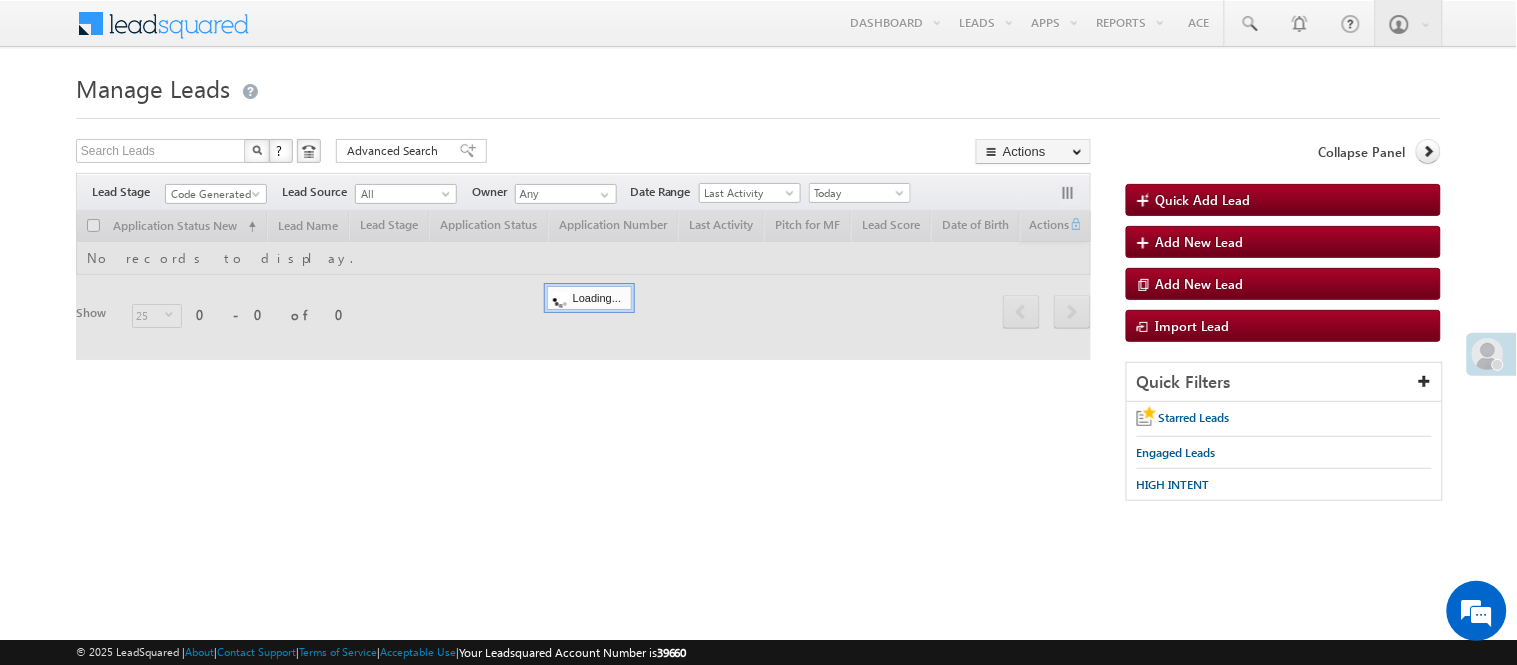 click on "Manage Leads
Quick Add Lead
Search Leads X ?   0 results found
Advanced Search
Advanced Search
Actions Actions" at bounding box center [758, 294] 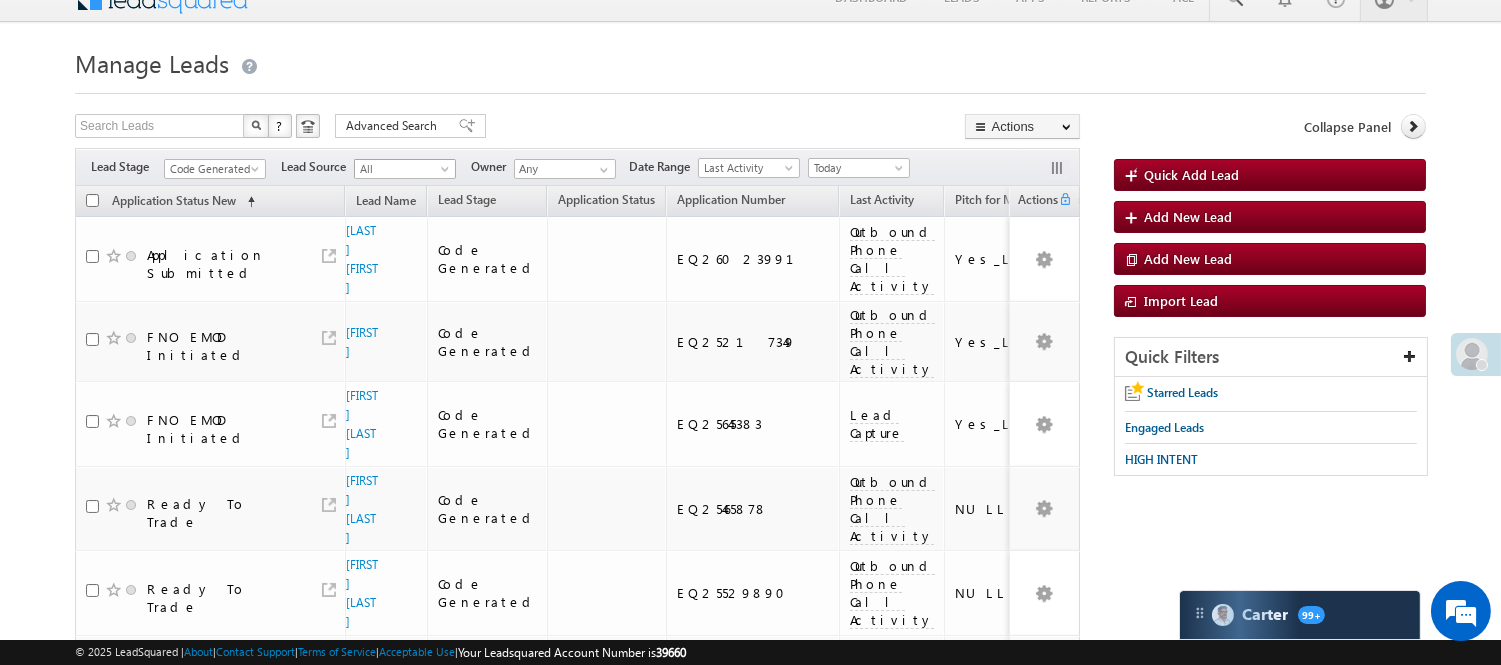 scroll, scrollTop: 0, scrollLeft: 0, axis: both 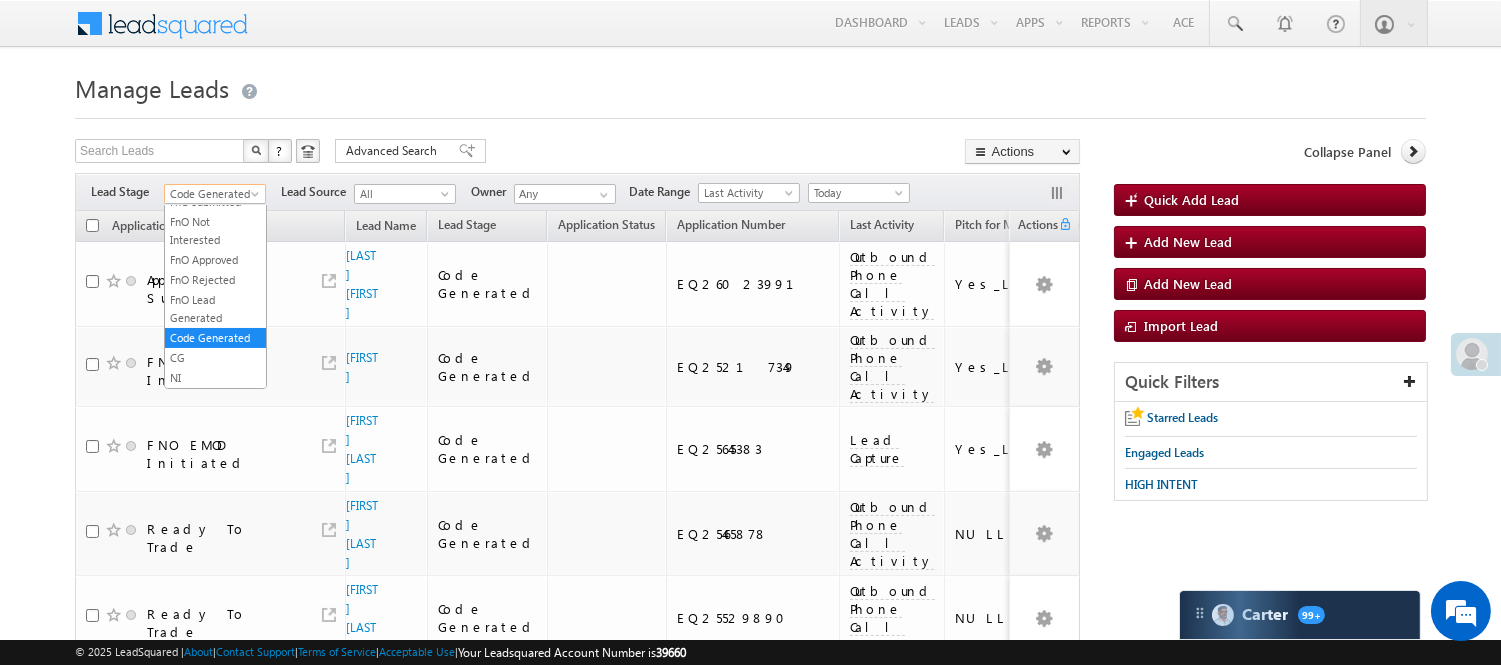 click on "Code Generated" at bounding box center [212, 194] 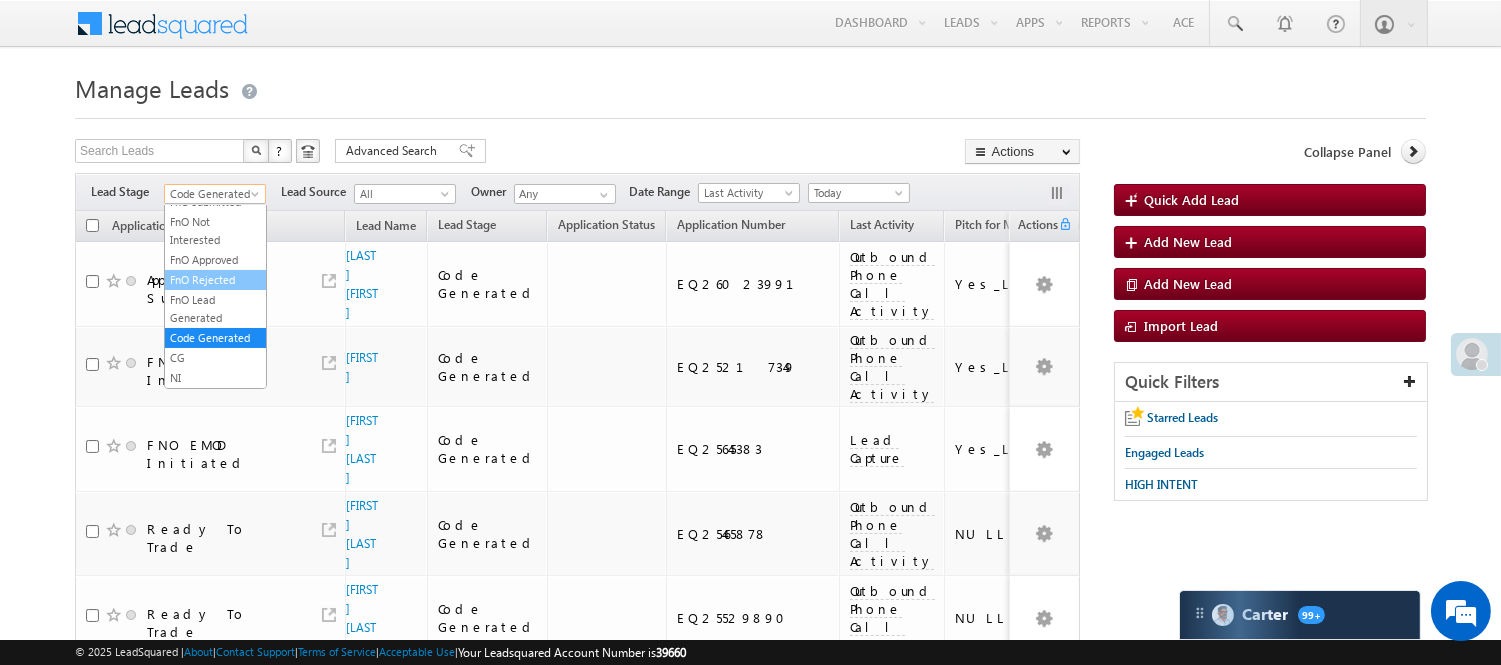 scroll, scrollTop: 0, scrollLeft: 0, axis: both 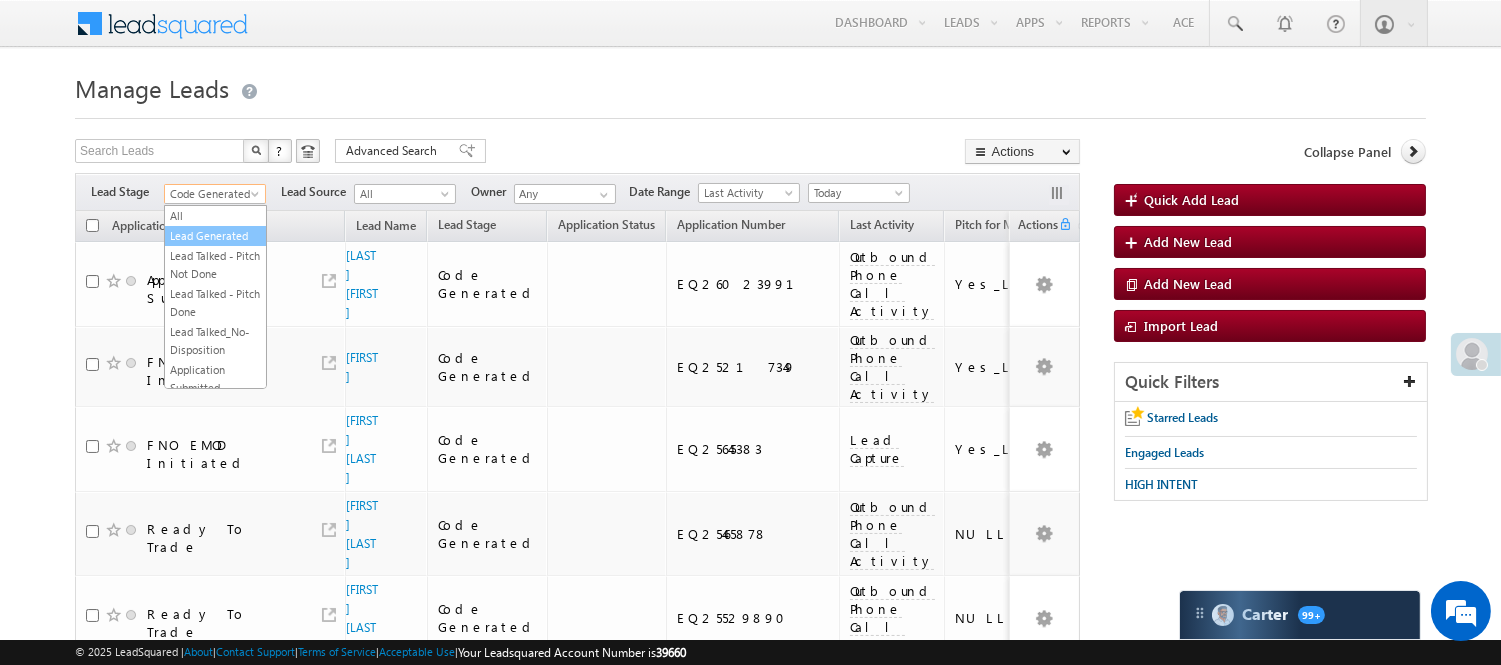 click on "Lead Generated" at bounding box center [215, 236] 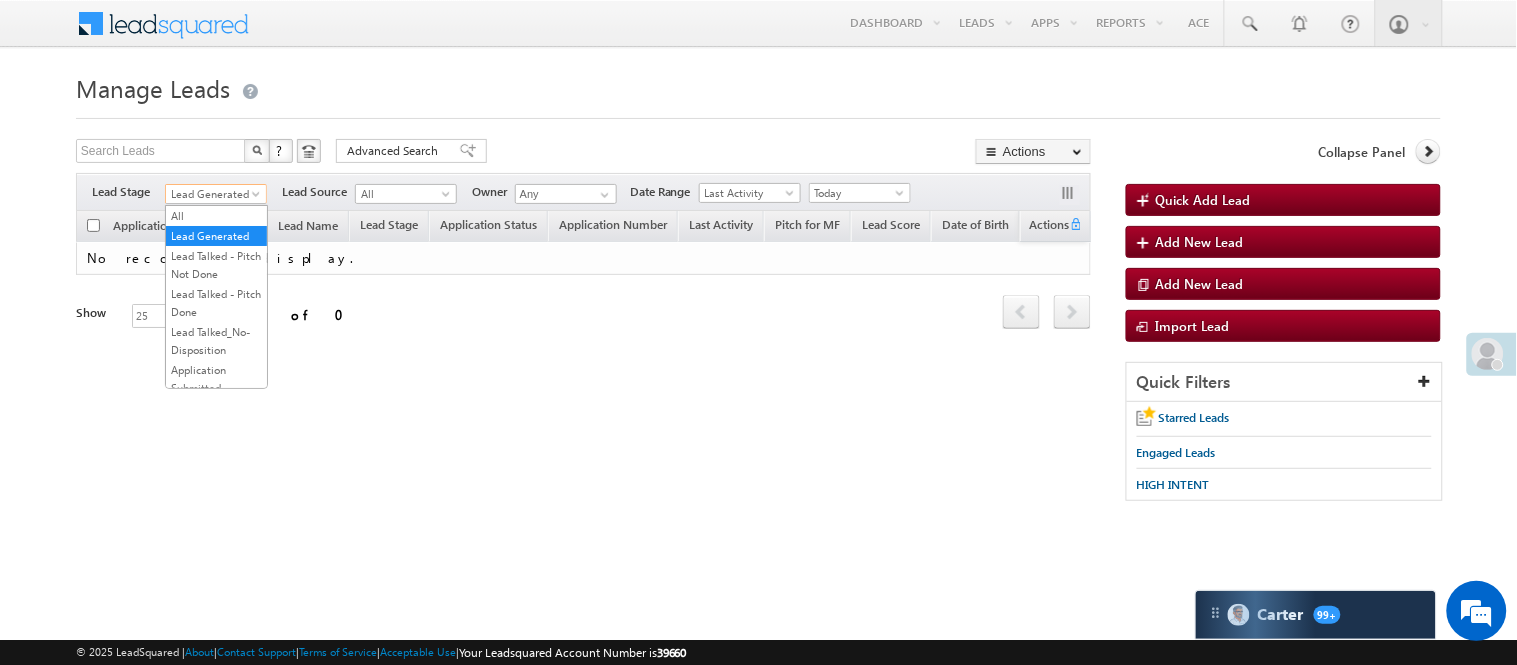 click on "Lead Generated" at bounding box center (213, 194) 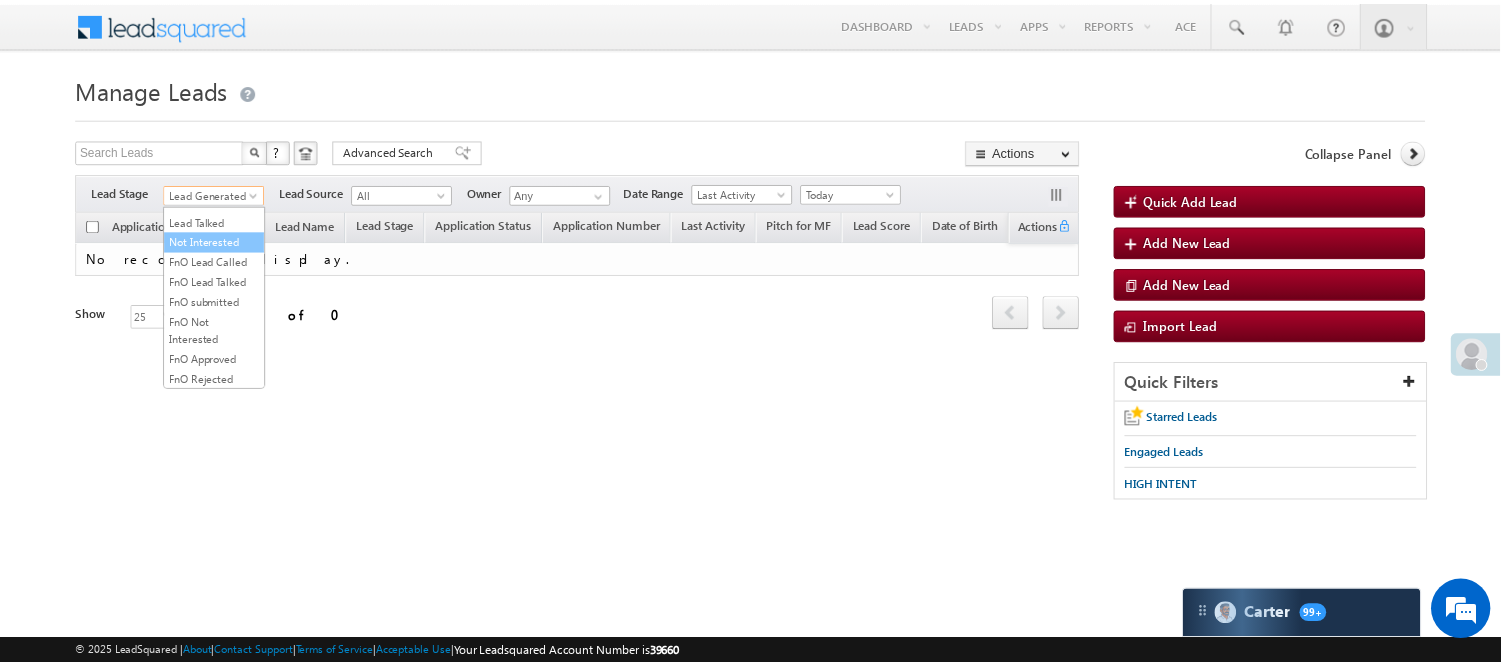 scroll, scrollTop: 274, scrollLeft: 0, axis: vertical 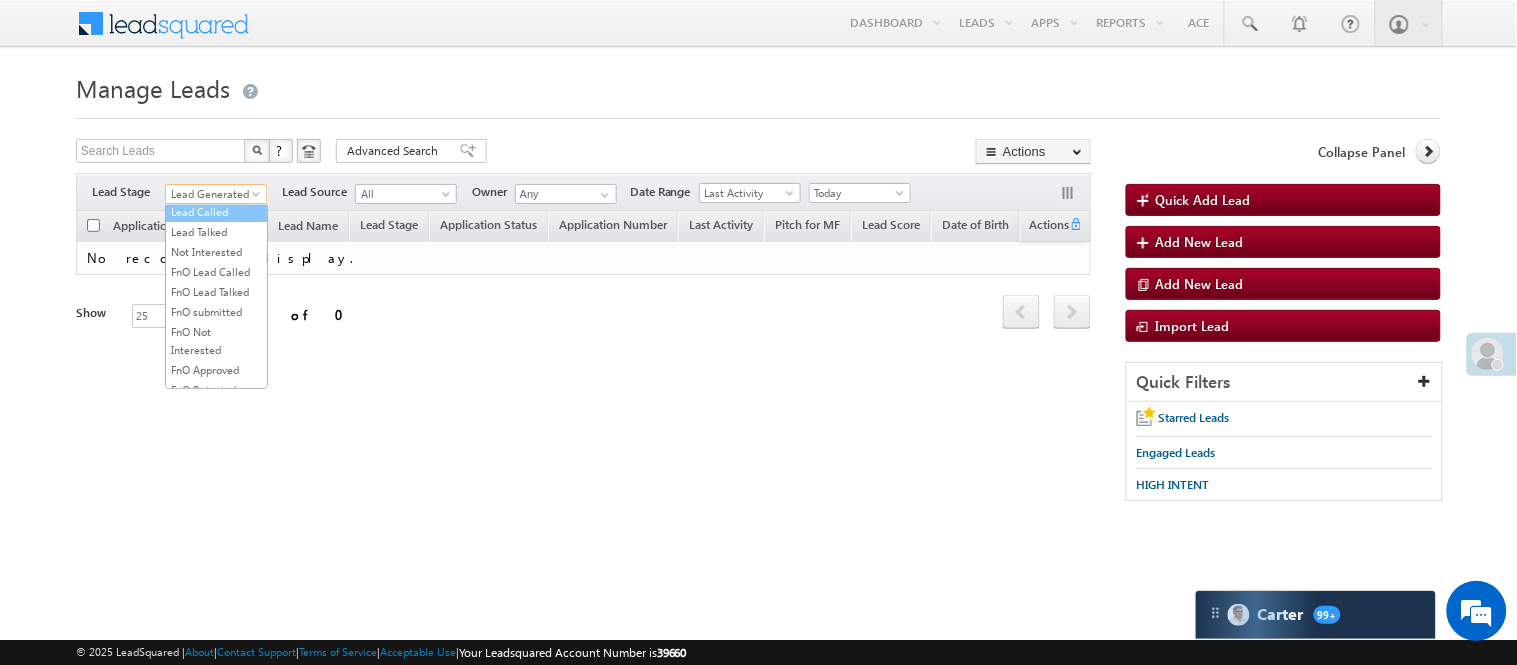 click on "Lead Called" at bounding box center (216, 212) 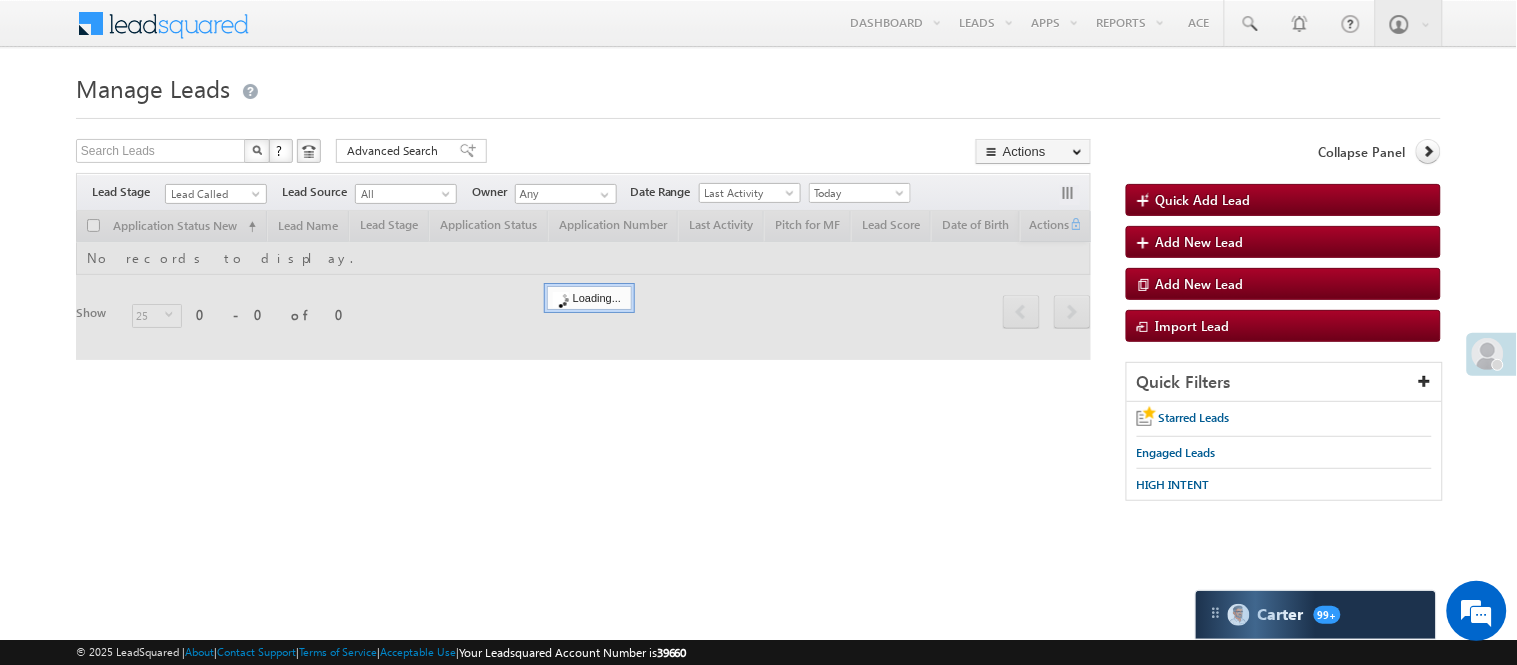 click at bounding box center (758, 112) 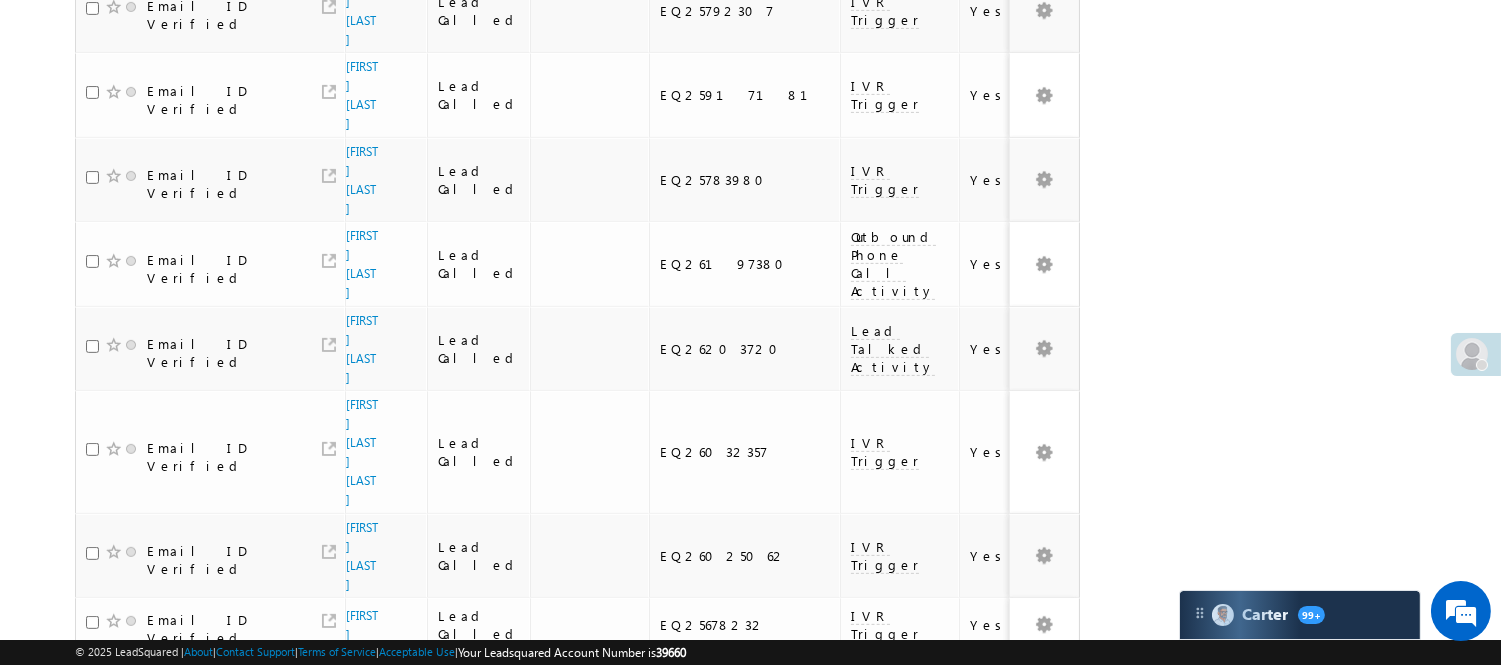 scroll, scrollTop: 1344, scrollLeft: 0, axis: vertical 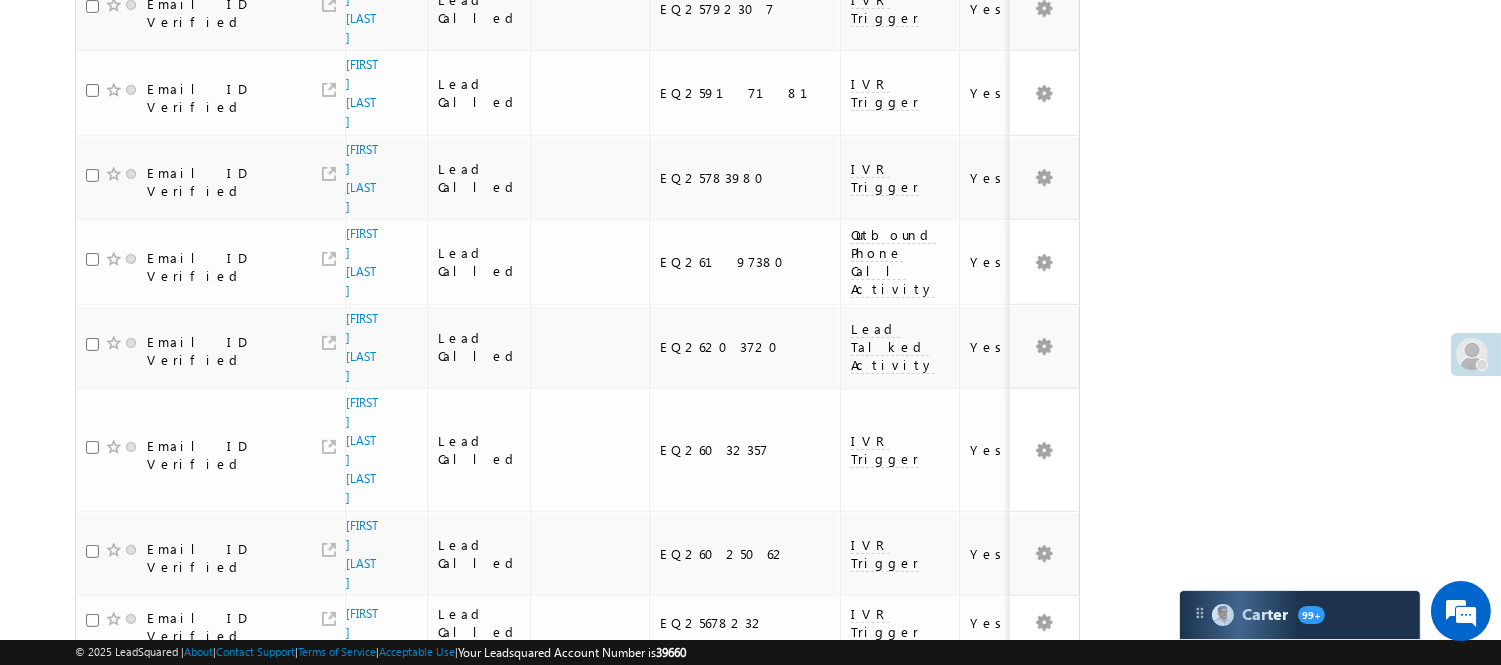 click on "2" at bounding box center (1018, 964) 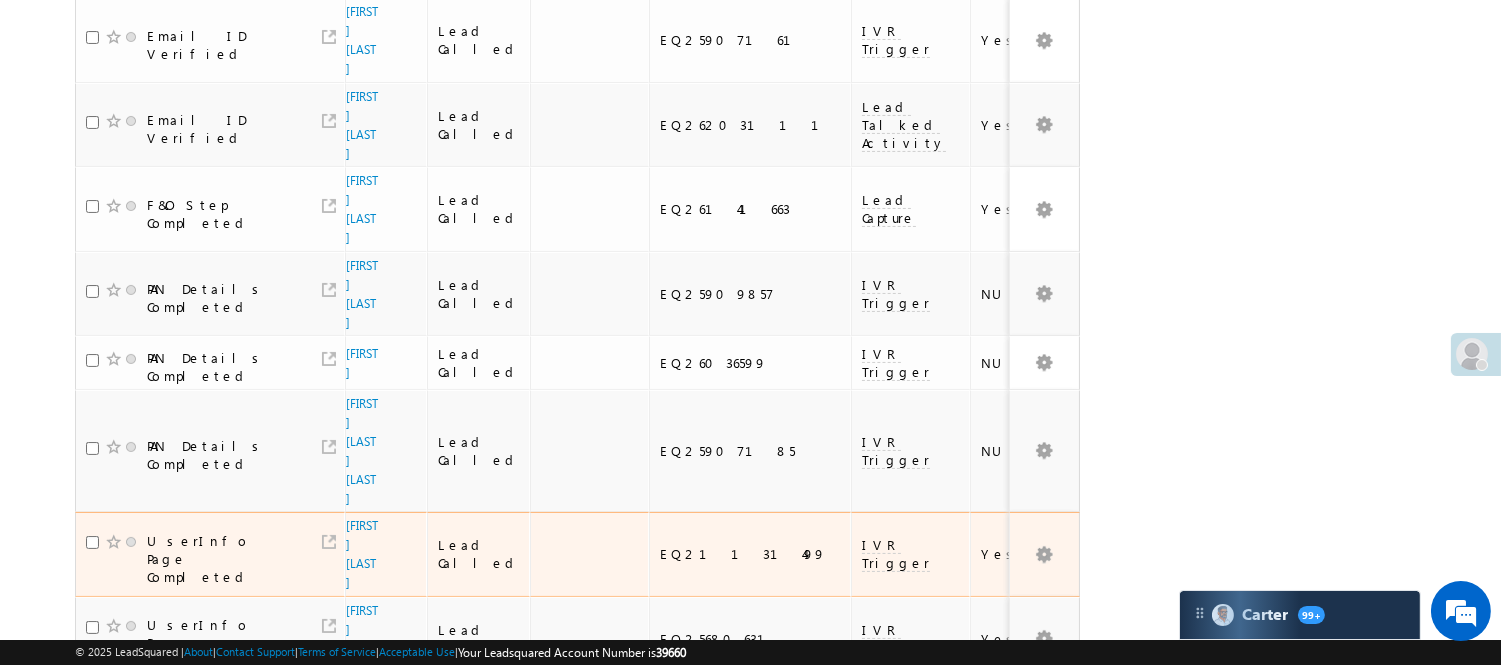 scroll, scrollTop: 396, scrollLeft: 0, axis: vertical 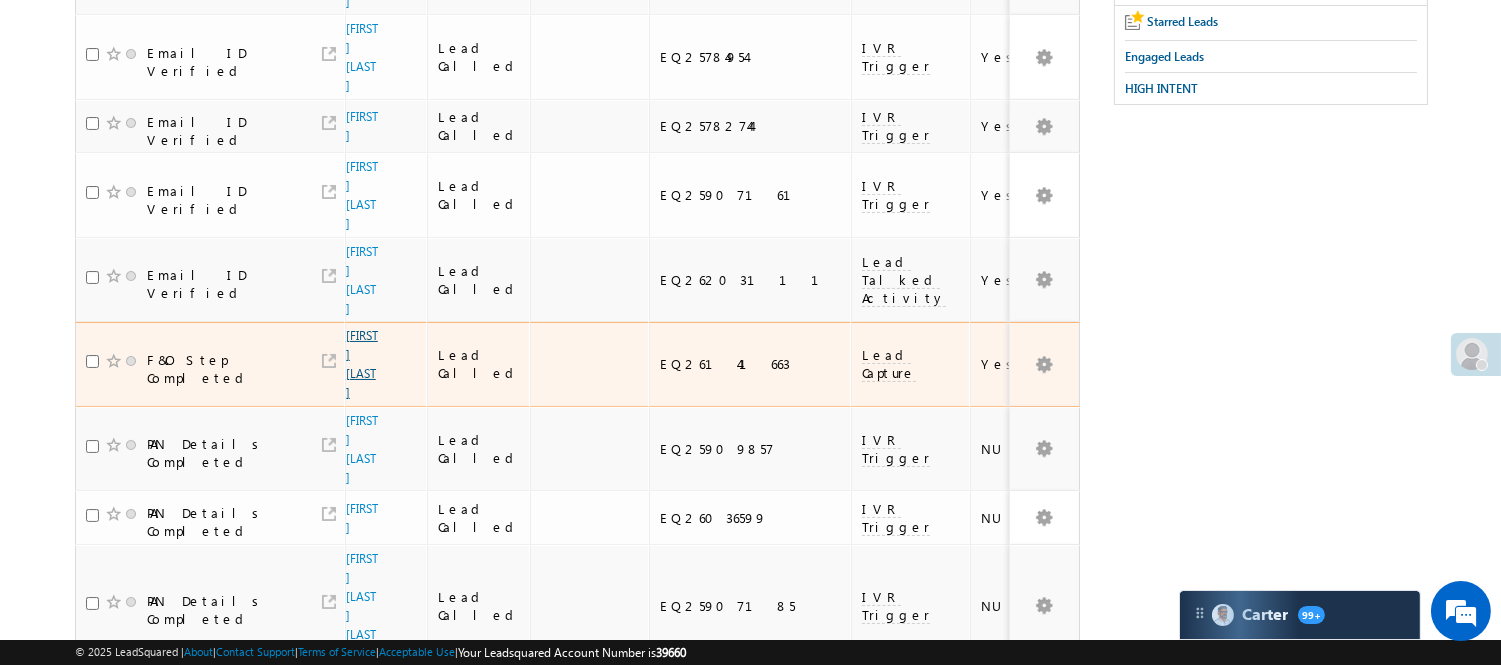 click on "[FIRST] [LAST]" at bounding box center (362, 364) 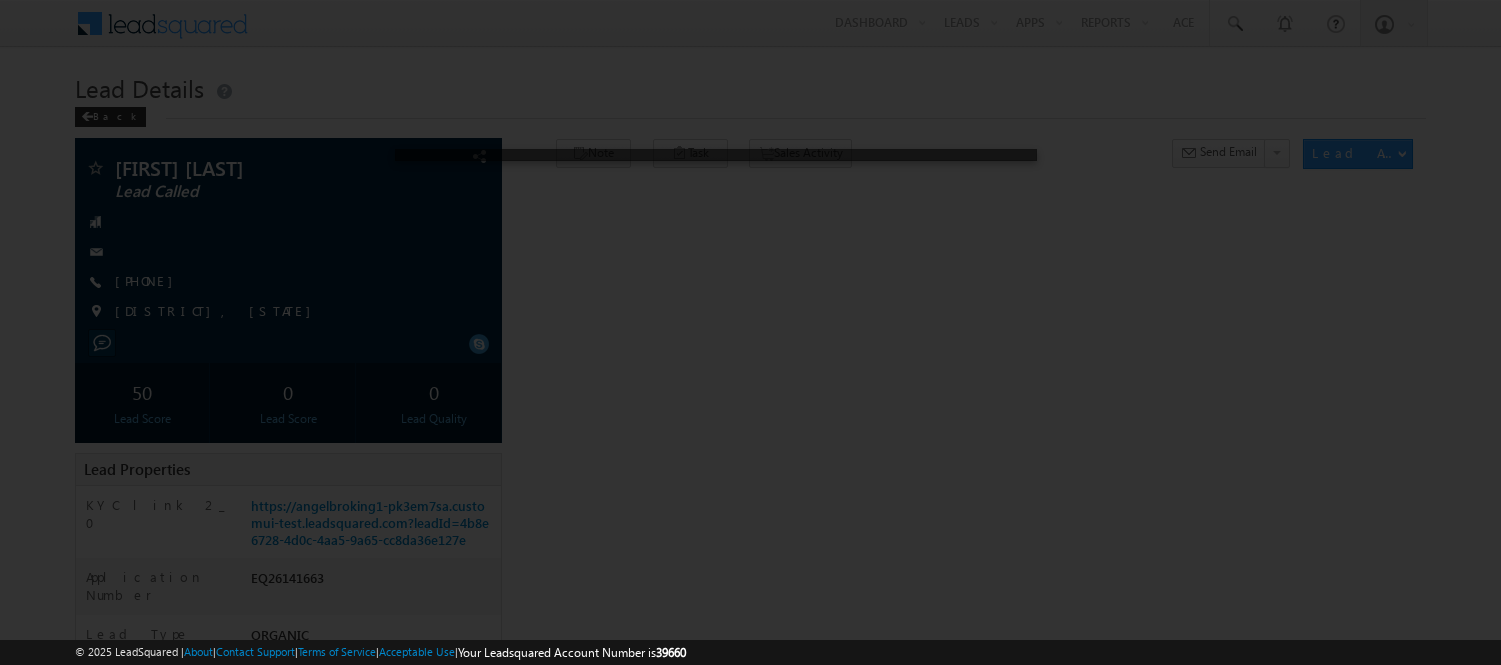 scroll, scrollTop: 0, scrollLeft: 0, axis: both 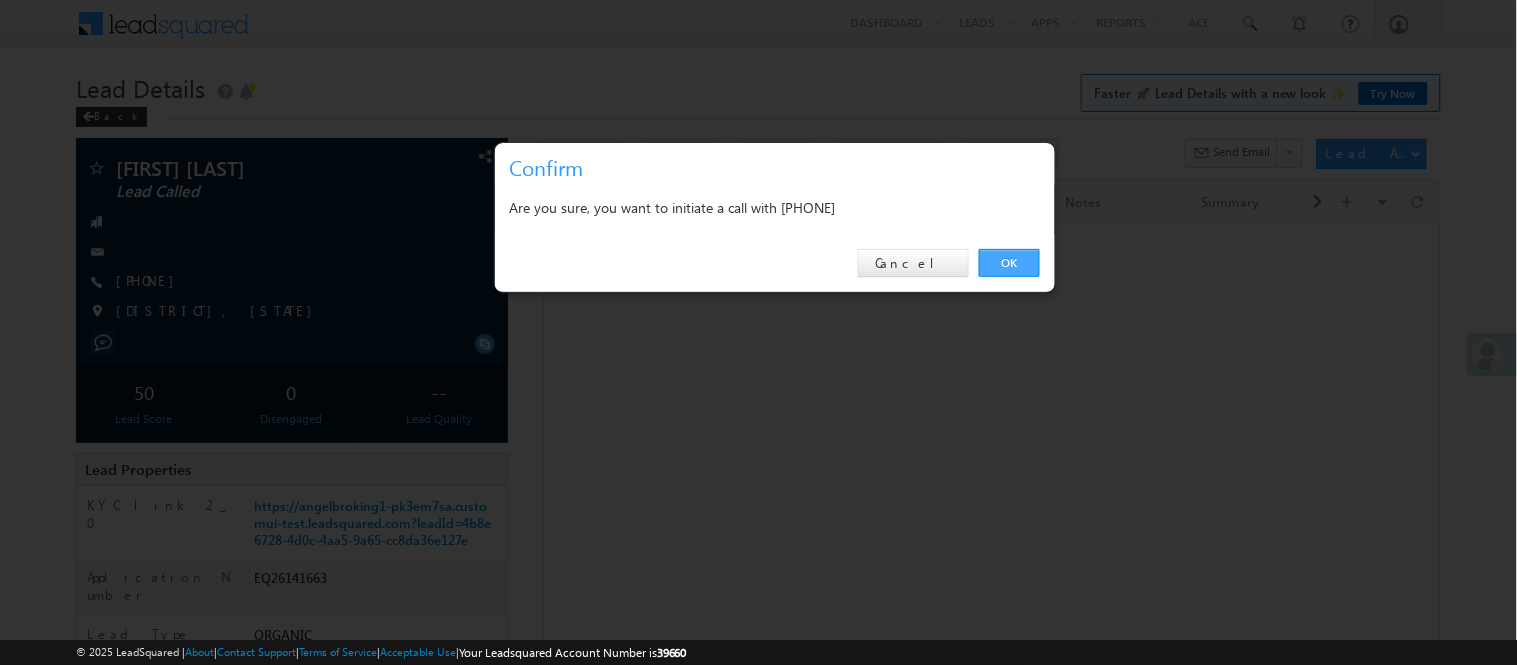 click on "OK" at bounding box center (1009, 263) 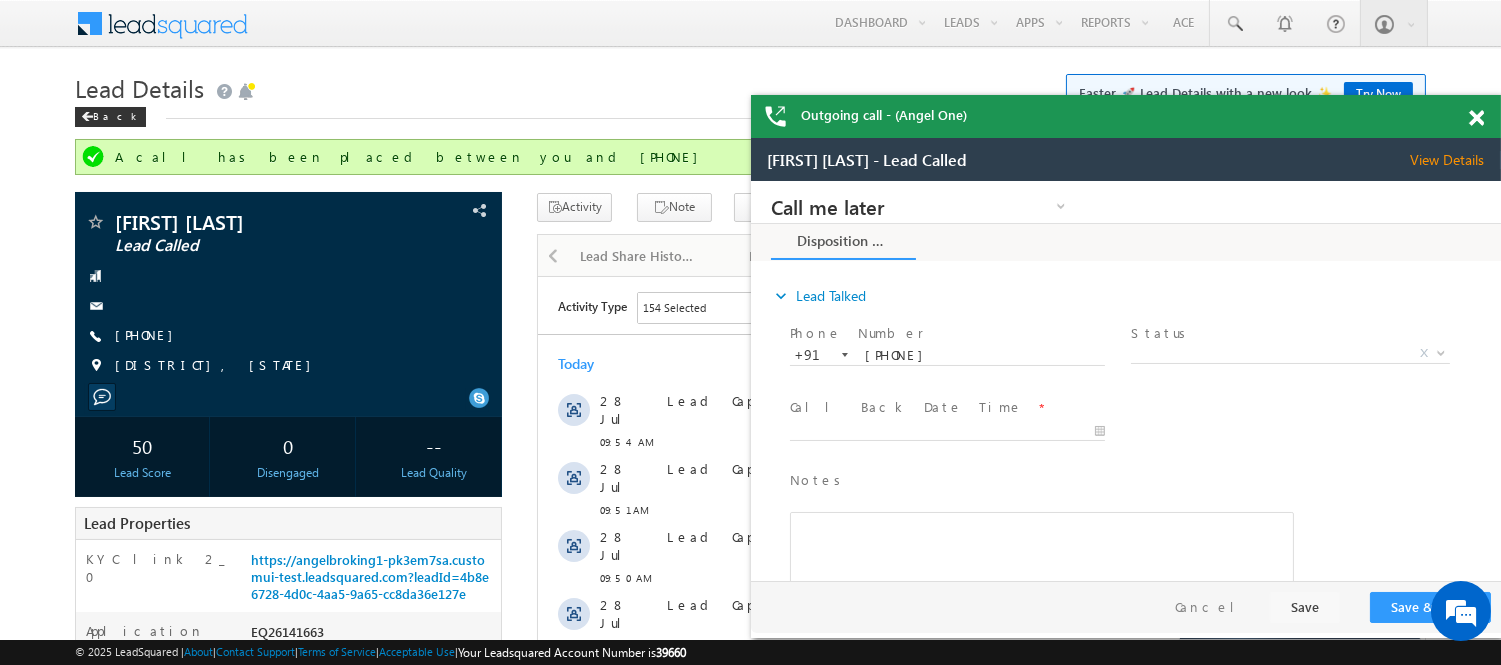 scroll, scrollTop: 0, scrollLeft: 0, axis: both 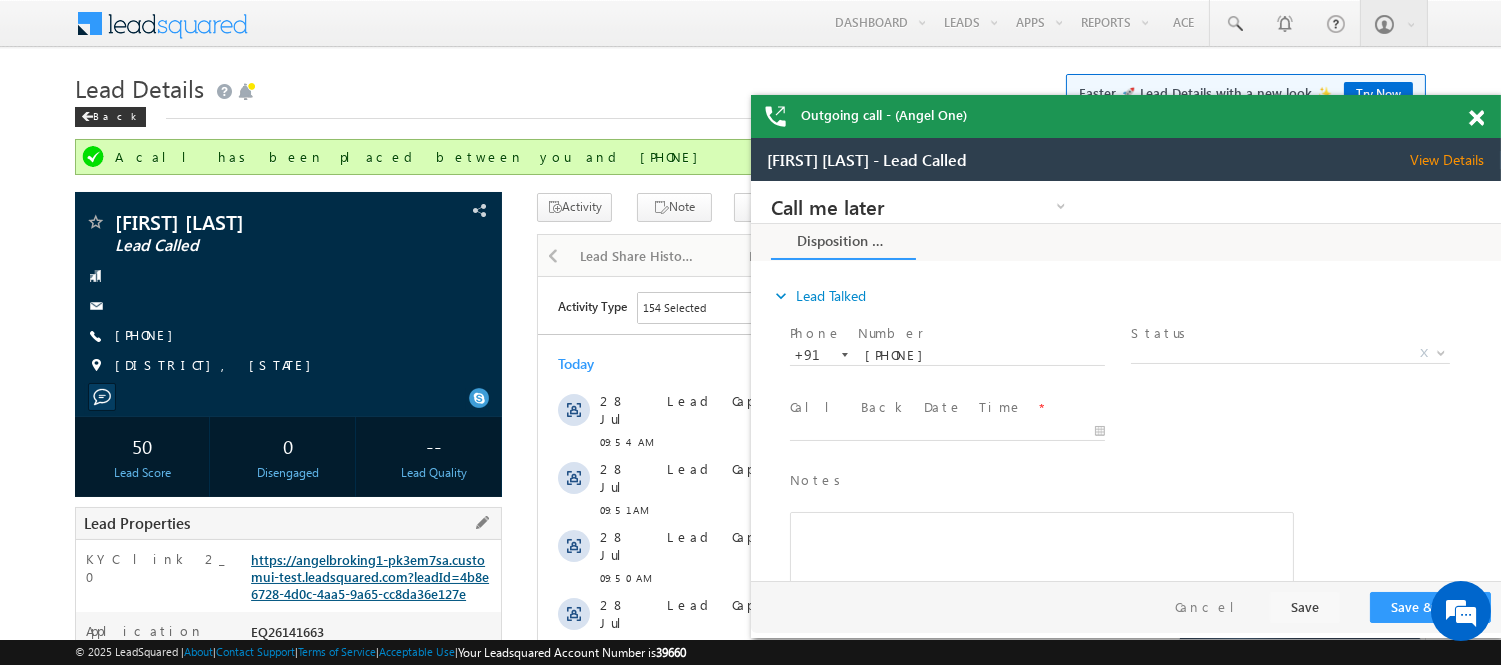 click on "https://angelbroking1-pk3em7sa.customui-test.leadsquared.com?leadId=4b8e6728-4d0c-4aa5-9a65-cc8da36e127e" at bounding box center (370, 576) 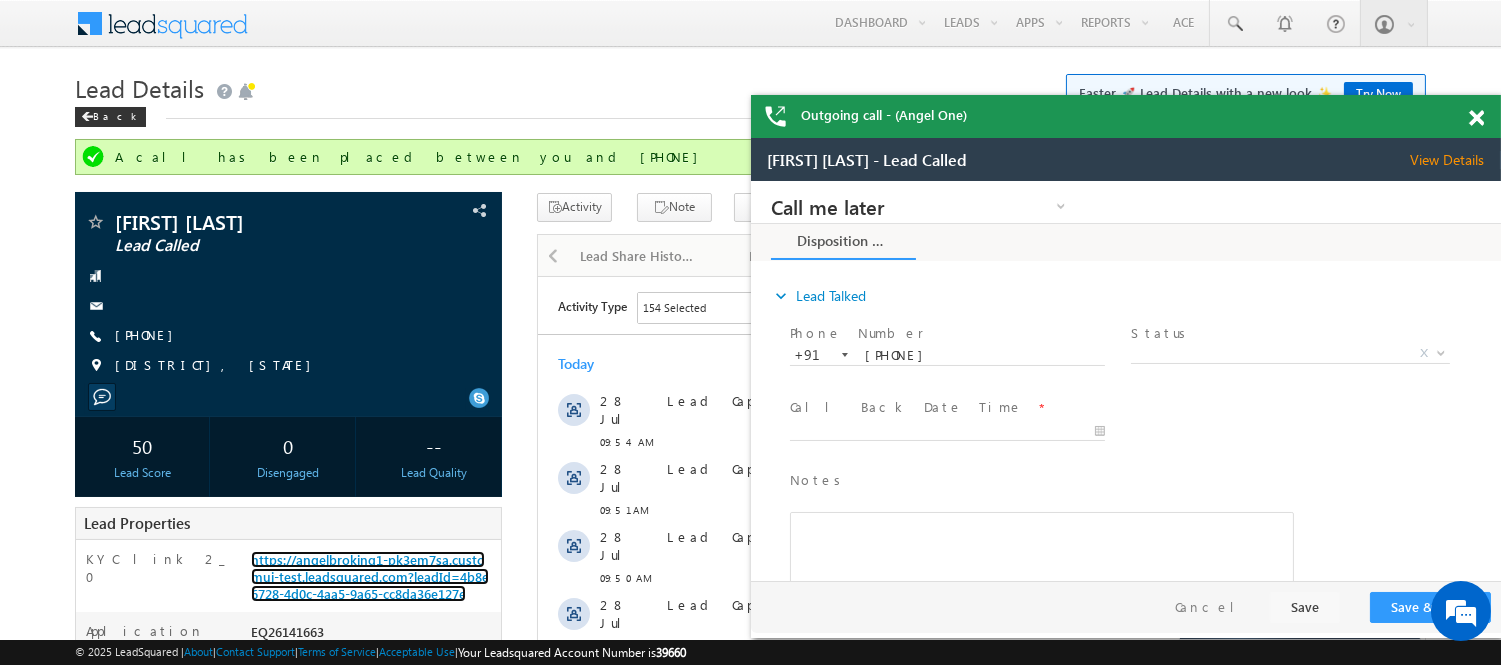 click on "Outgoing call -  (Angel One)" at bounding box center (1126, 116) 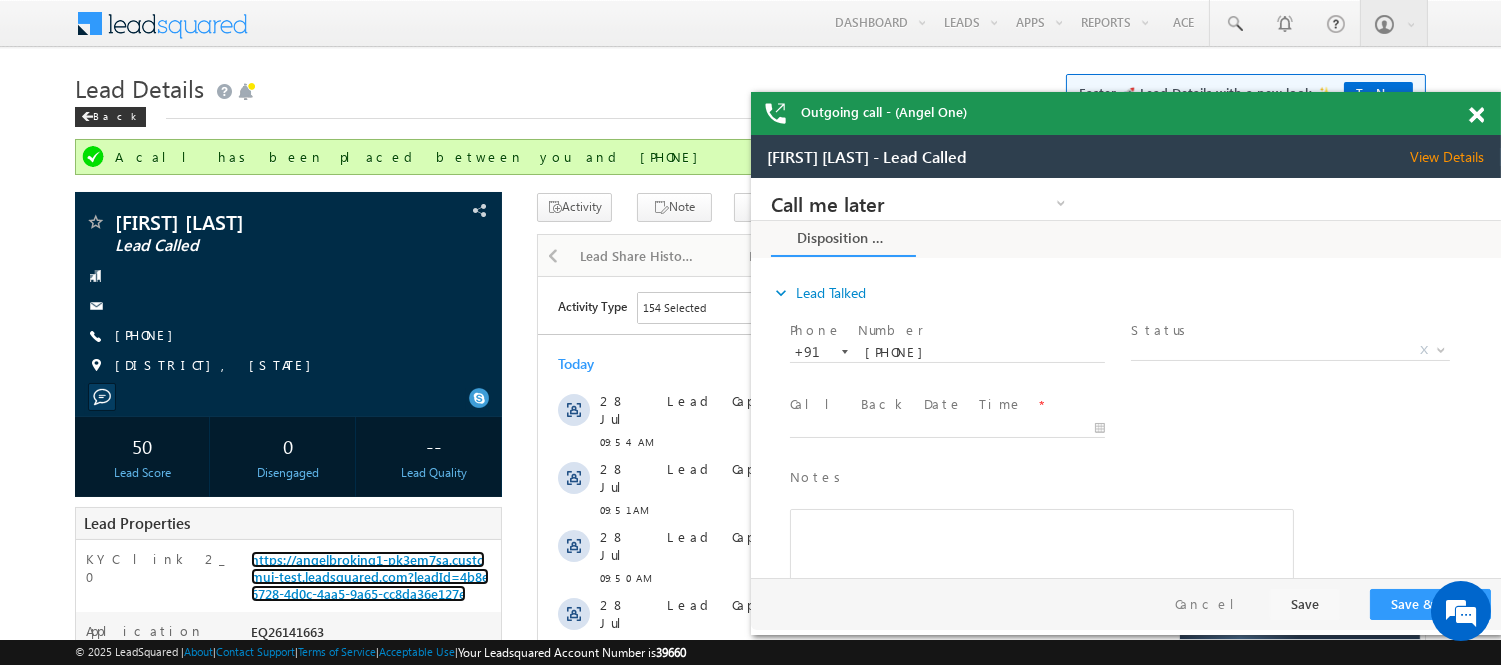 click at bounding box center (1476, 115) 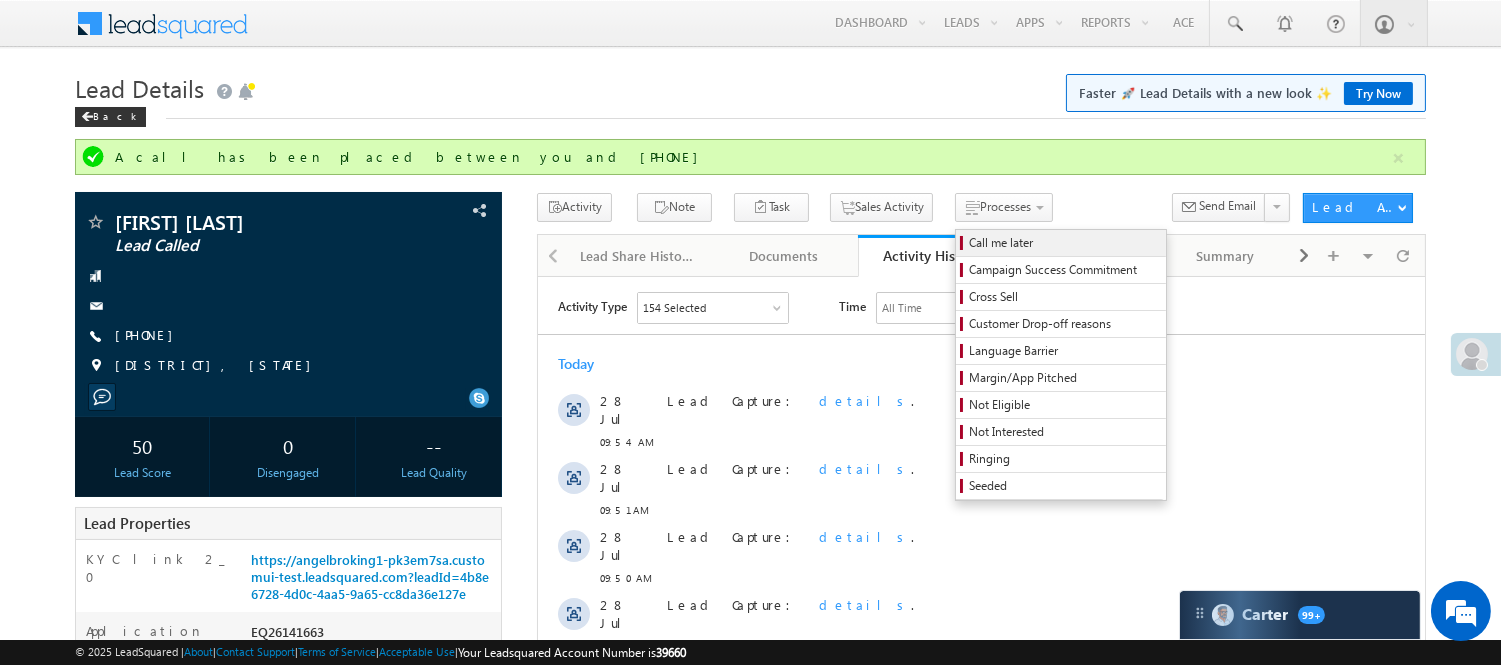 click on "Call me later" at bounding box center [1064, 243] 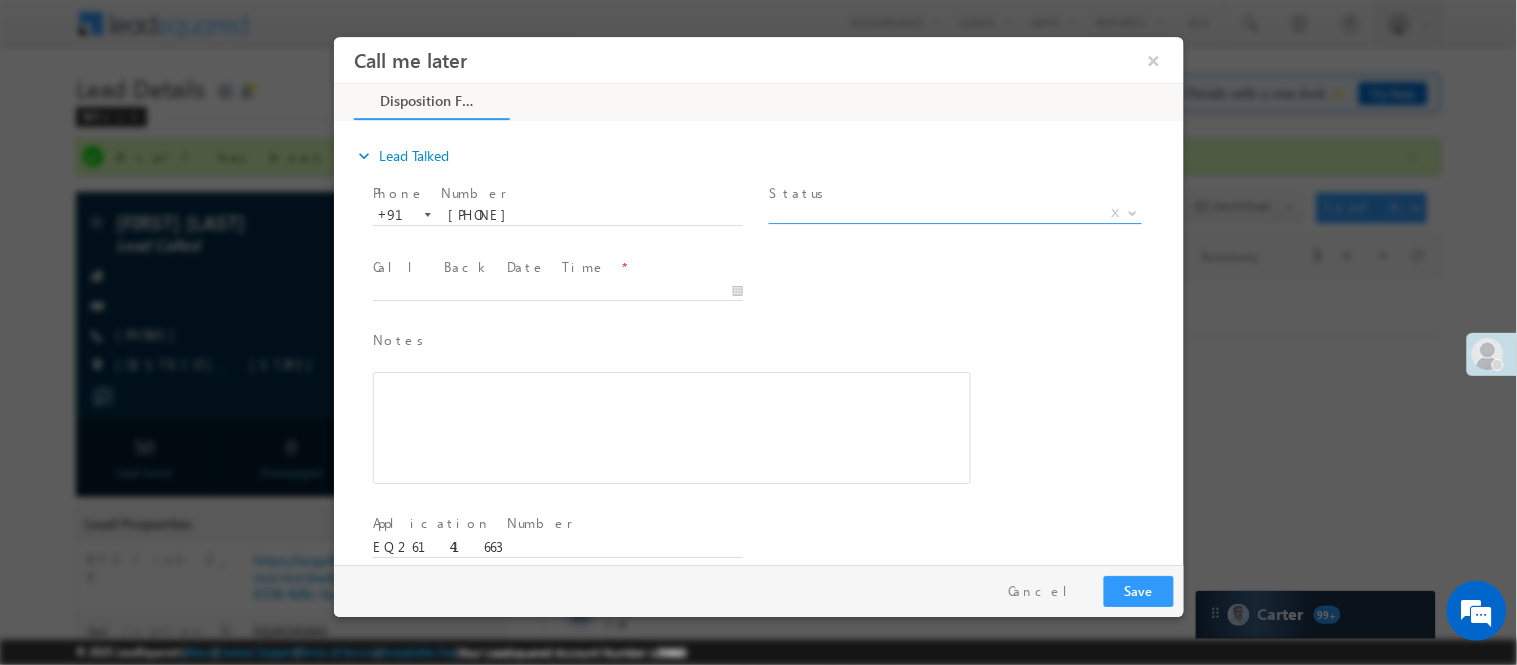 click on "X" at bounding box center [954, 213] 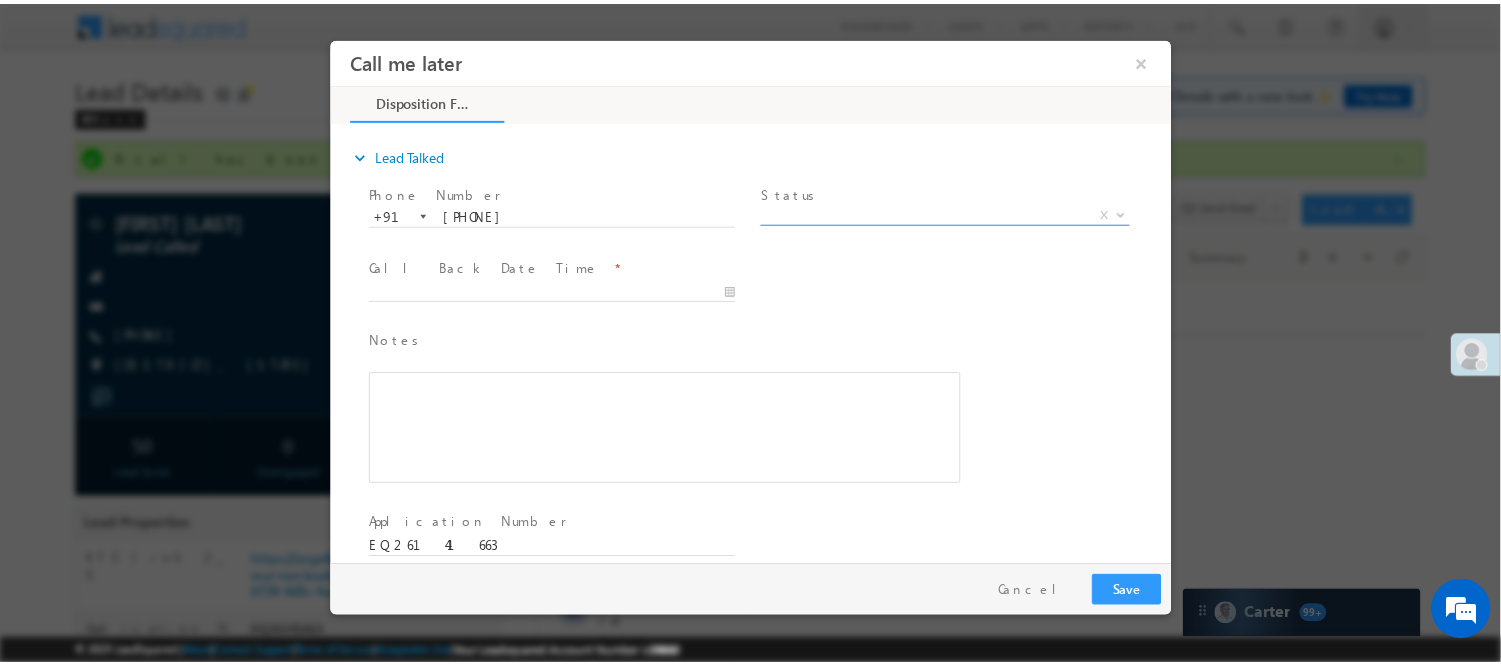 scroll, scrollTop: 0, scrollLeft: 0, axis: both 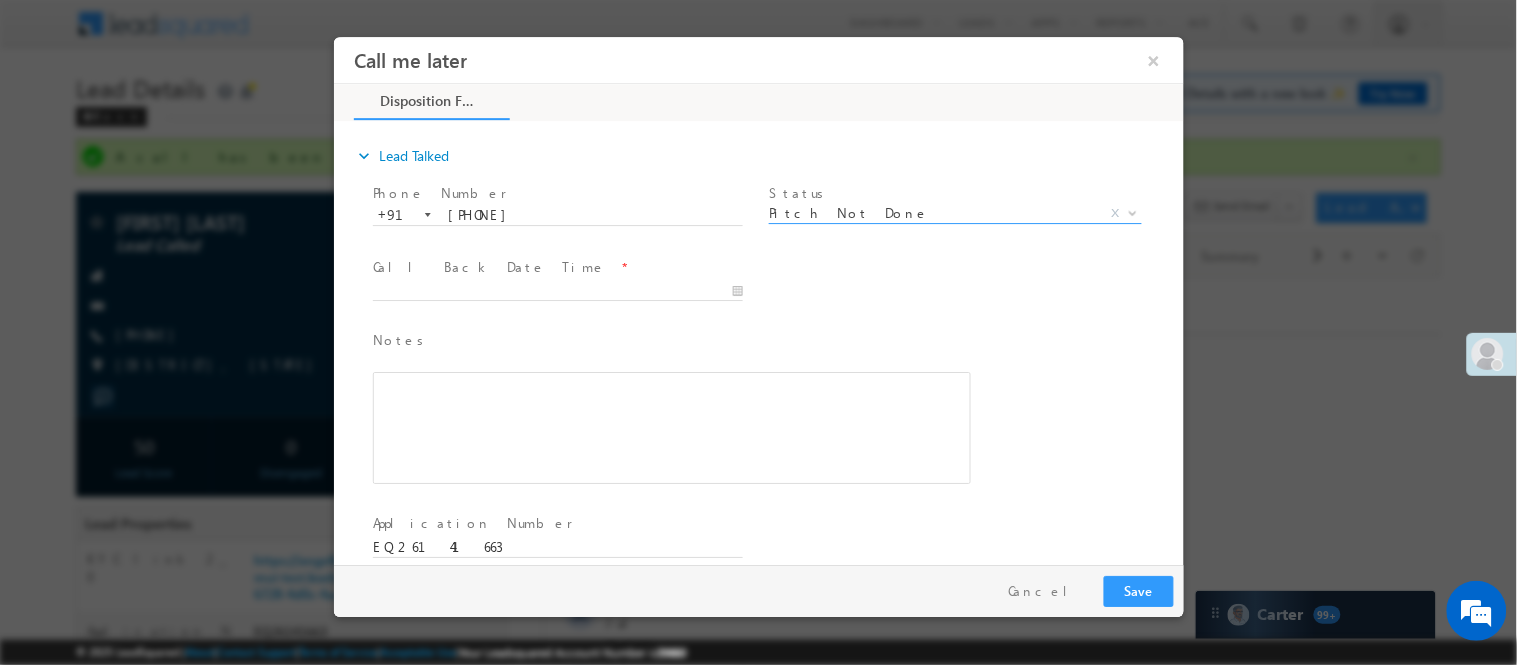 select on "Pitch Not Done" 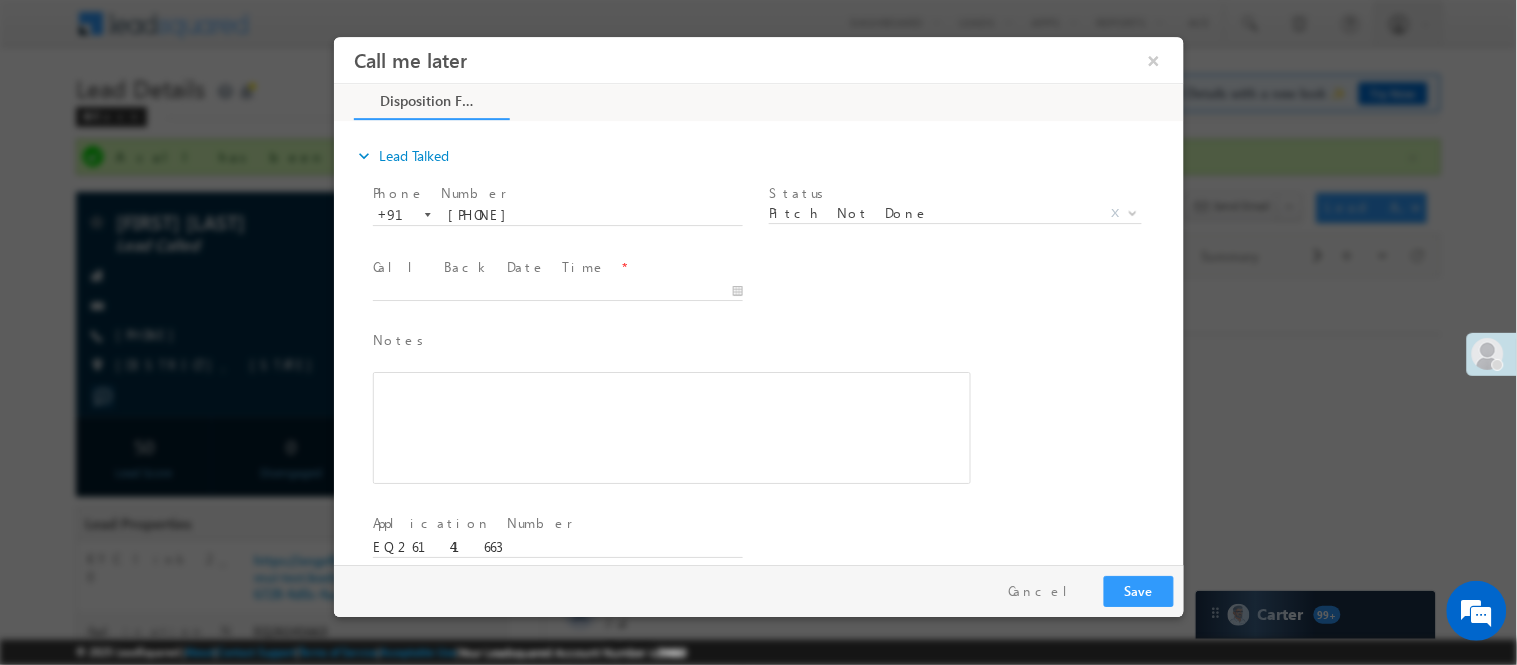 click at bounding box center (556, 310) 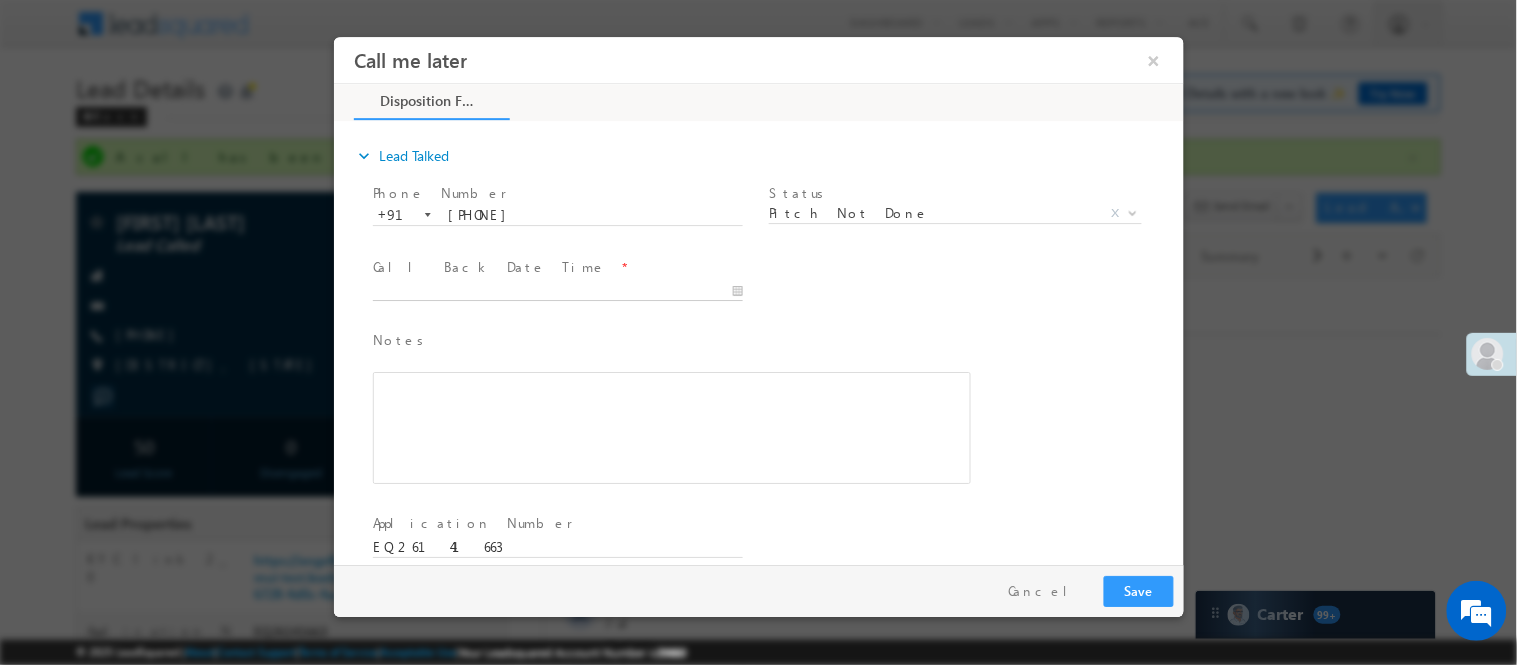 click on "Call me later
×" at bounding box center (758, 300) 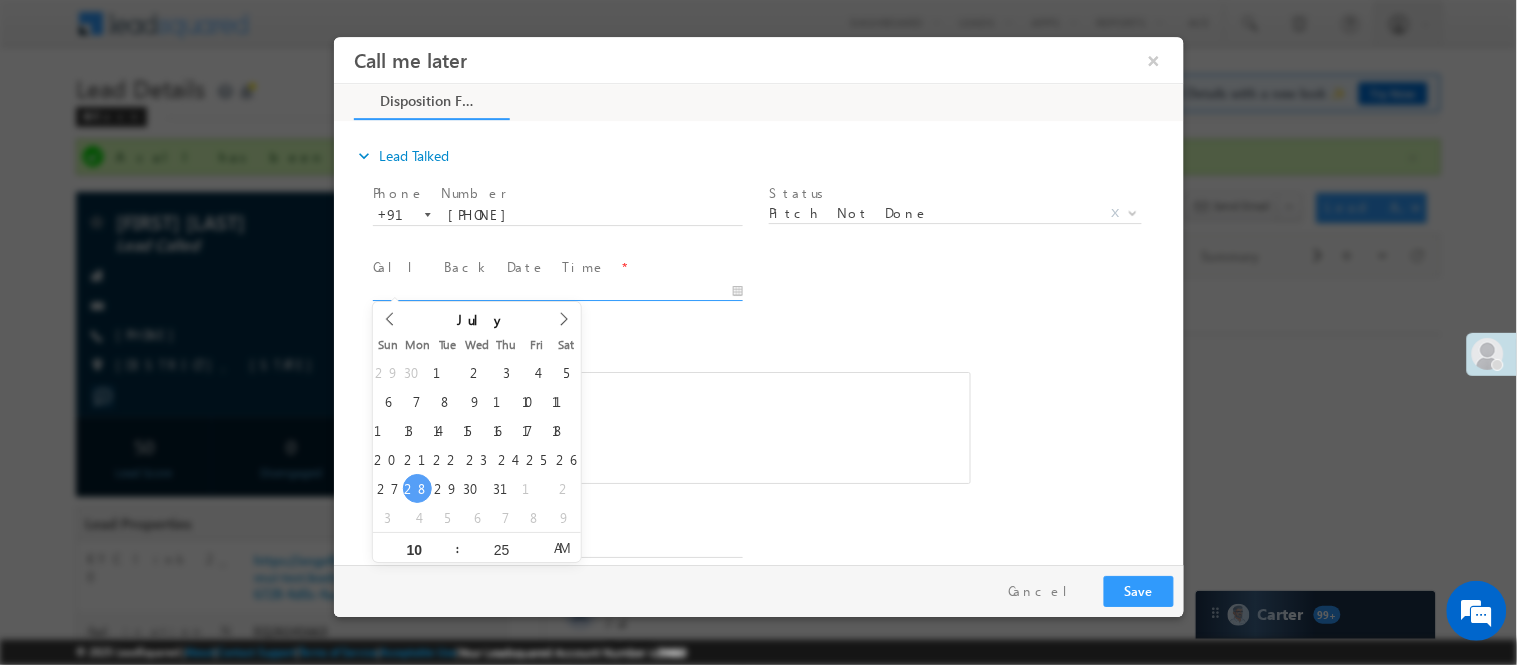 type on "07/28/25 10:25 AM" 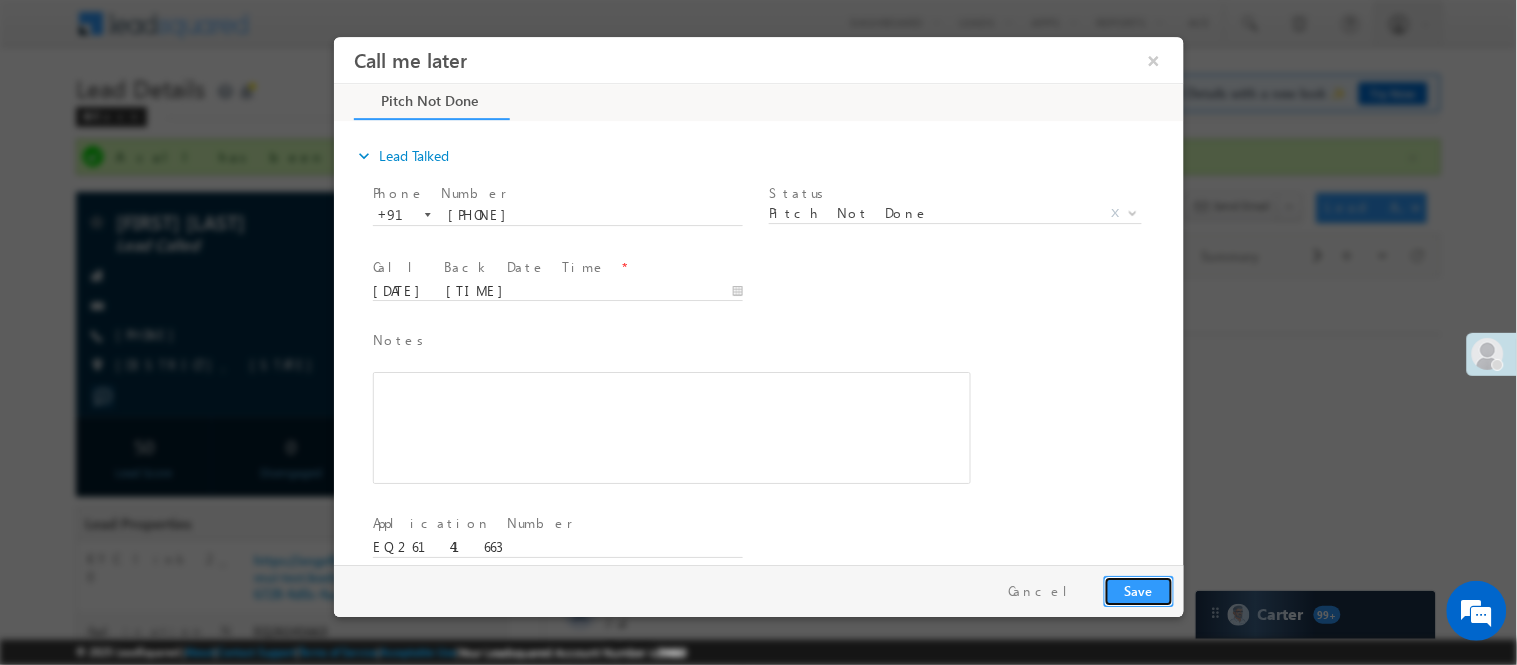 click on "Save" at bounding box center [1138, 590] 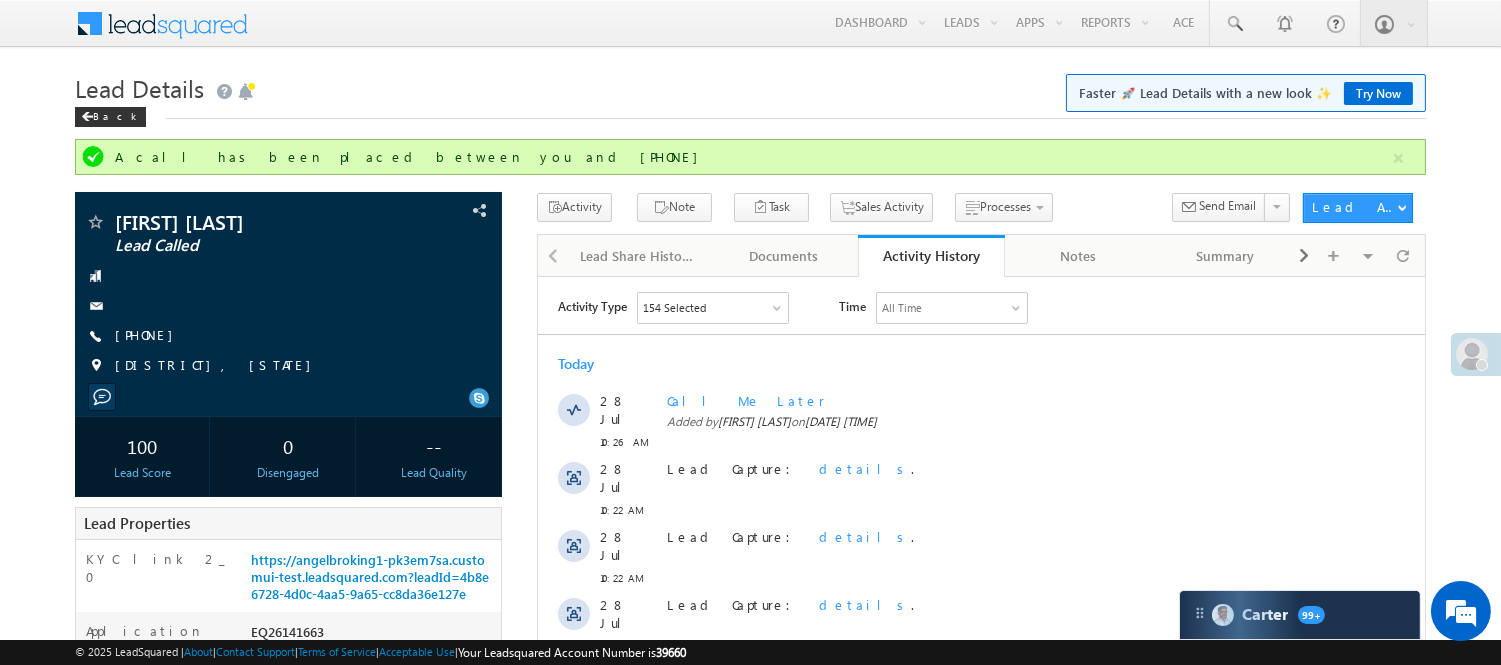 scroll, scrollTop: 582, scrollLeft: 0, axis: vertical 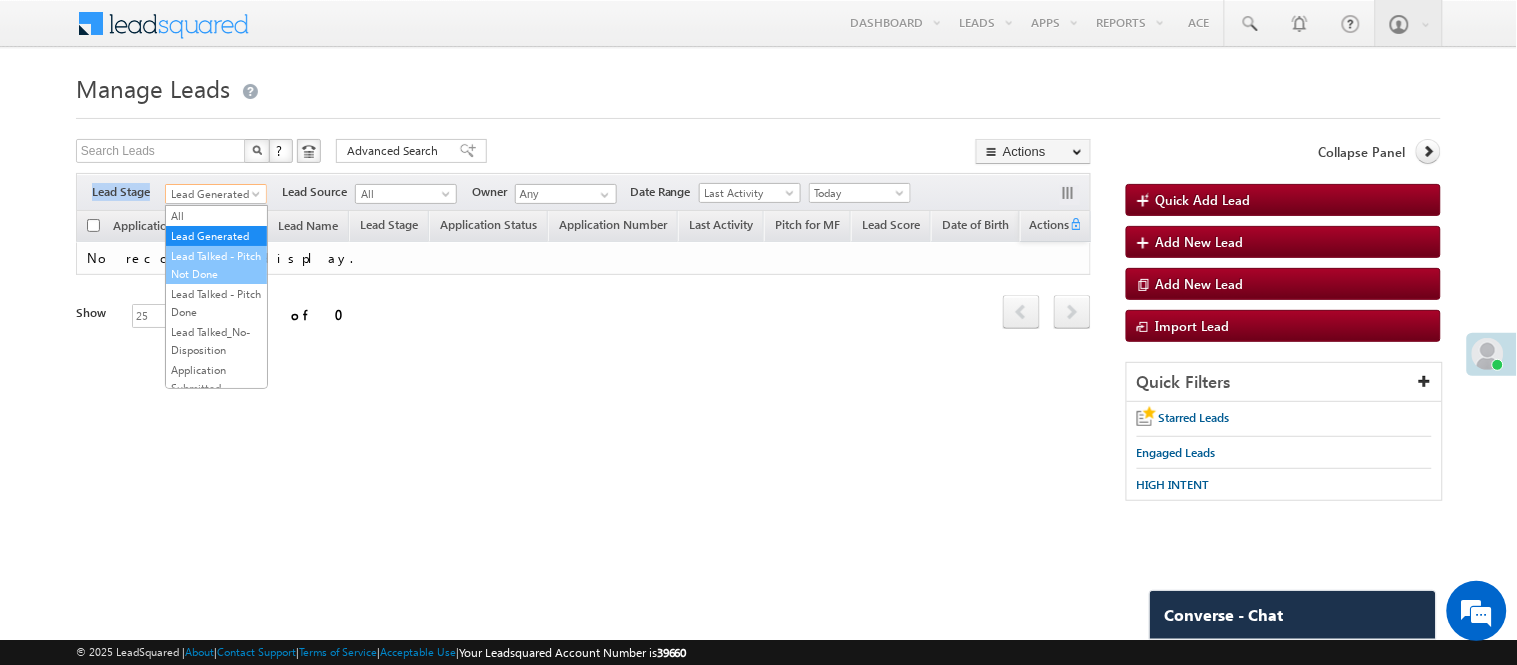 click on "Lead Talked - Pitch Not Done" at bounding box center (216, 265) 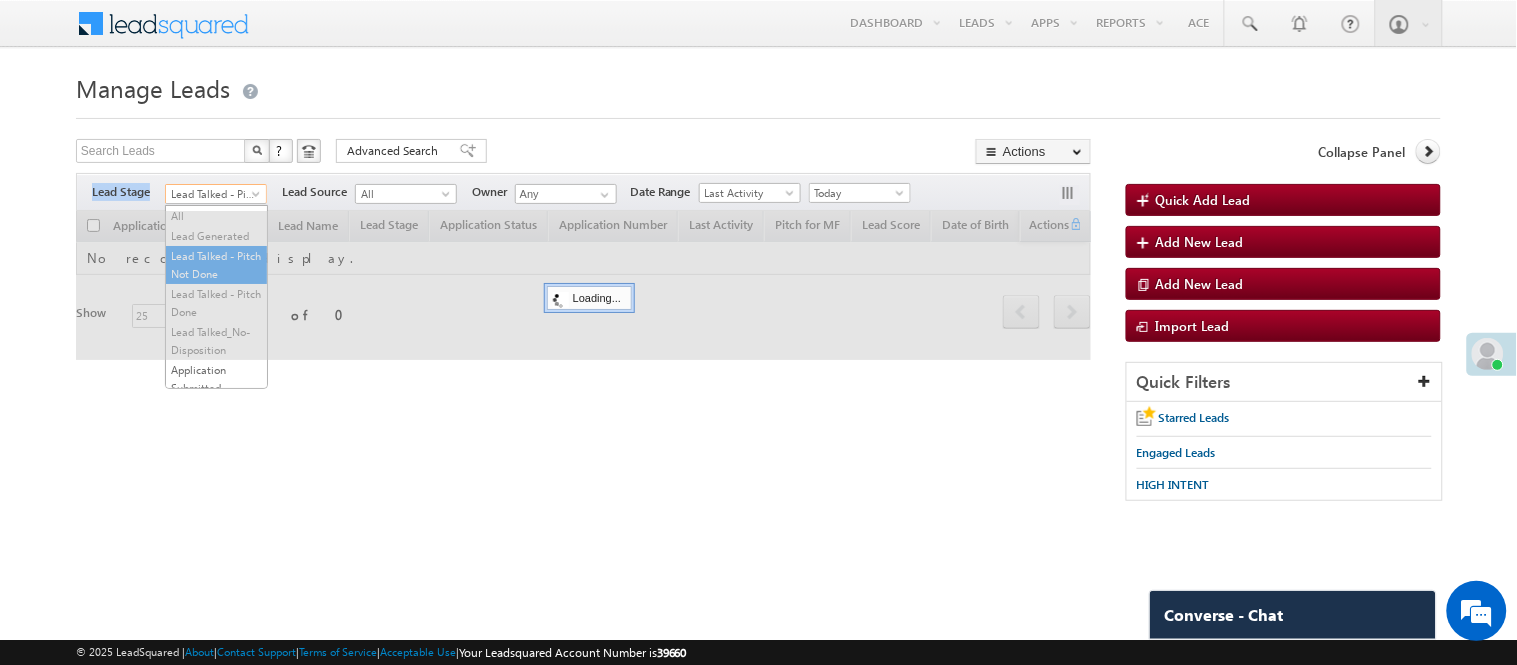 click on "Lead Talked - Pitch Not Done" at bounding box center [216, 194] 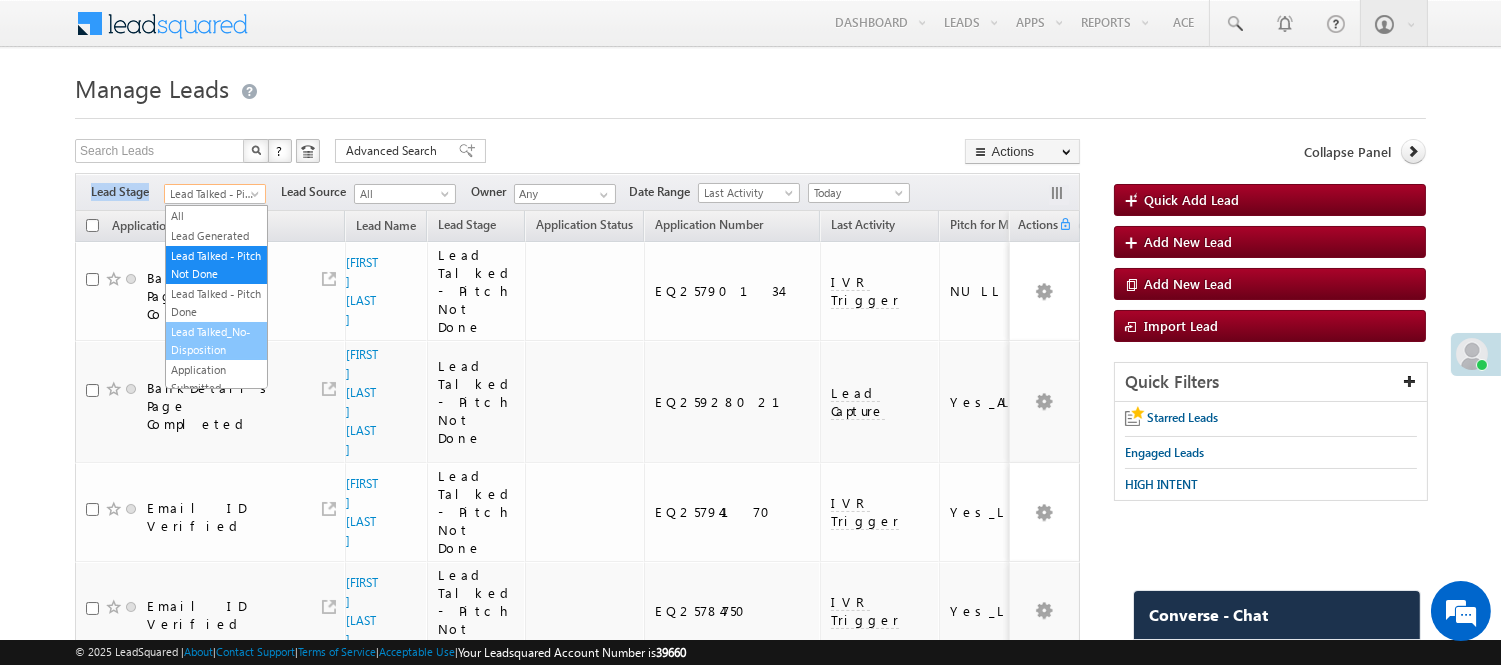 scroll, scrollTop: 496, scrollLeft: 0, axis: vertical 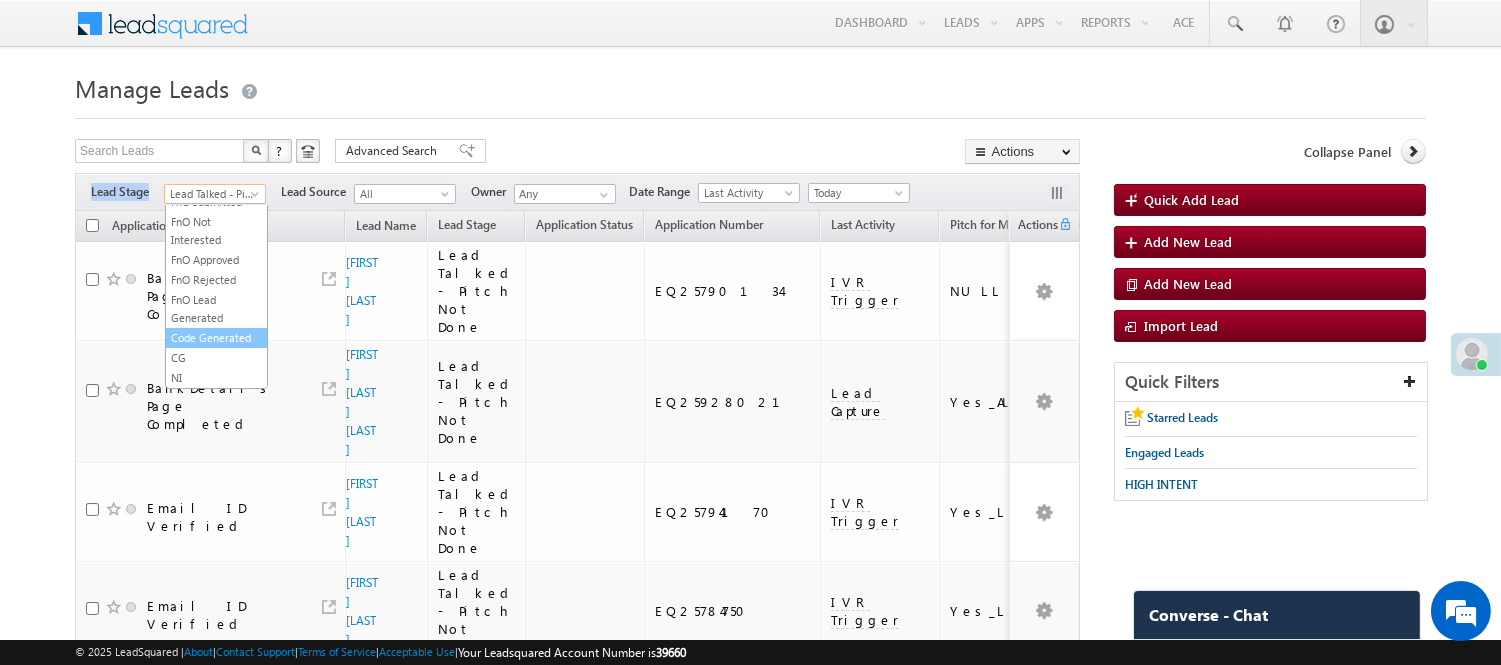 click on "Code Generated" at bounding box center [216, 338] 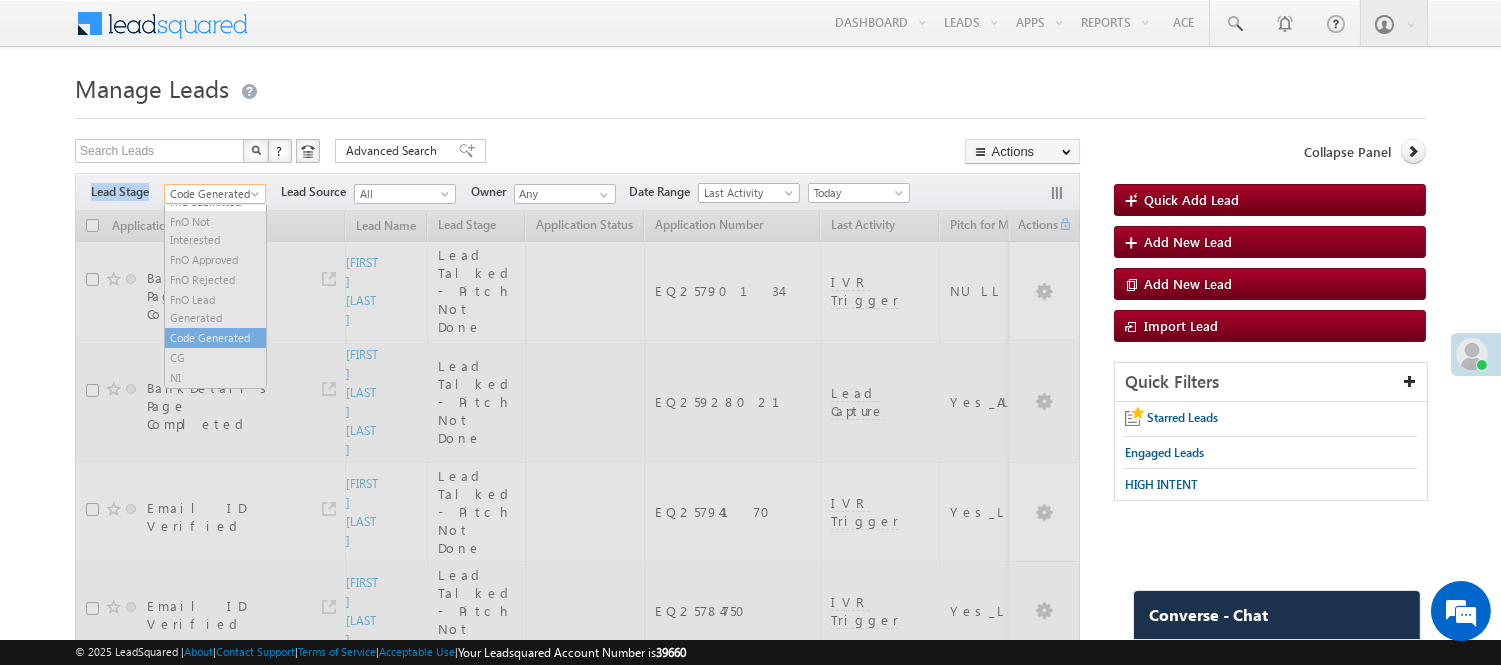 click on "Code Generated" at bounding box center [212, 194] 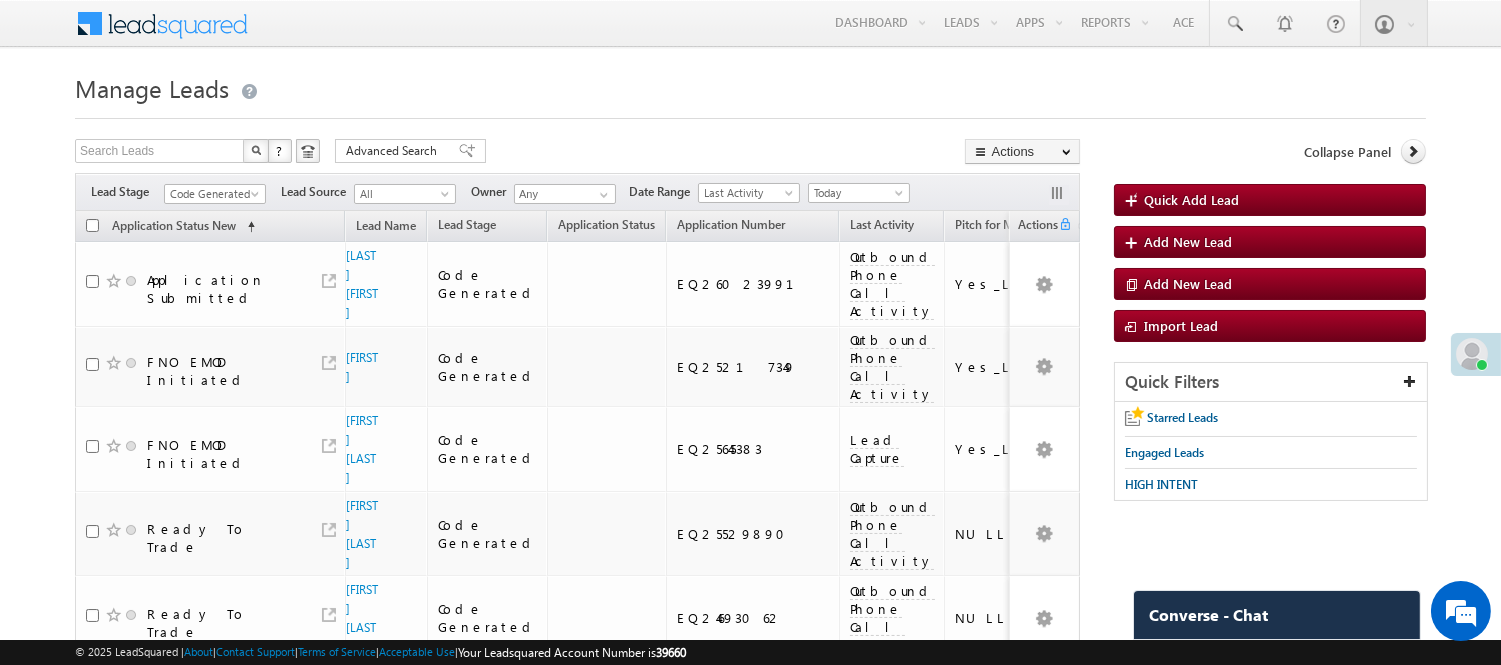 click on "Menu
Nisha Anand Yadav
Nisha .Yada v@ang elbro king. com" at bounding box center (750, 1157) 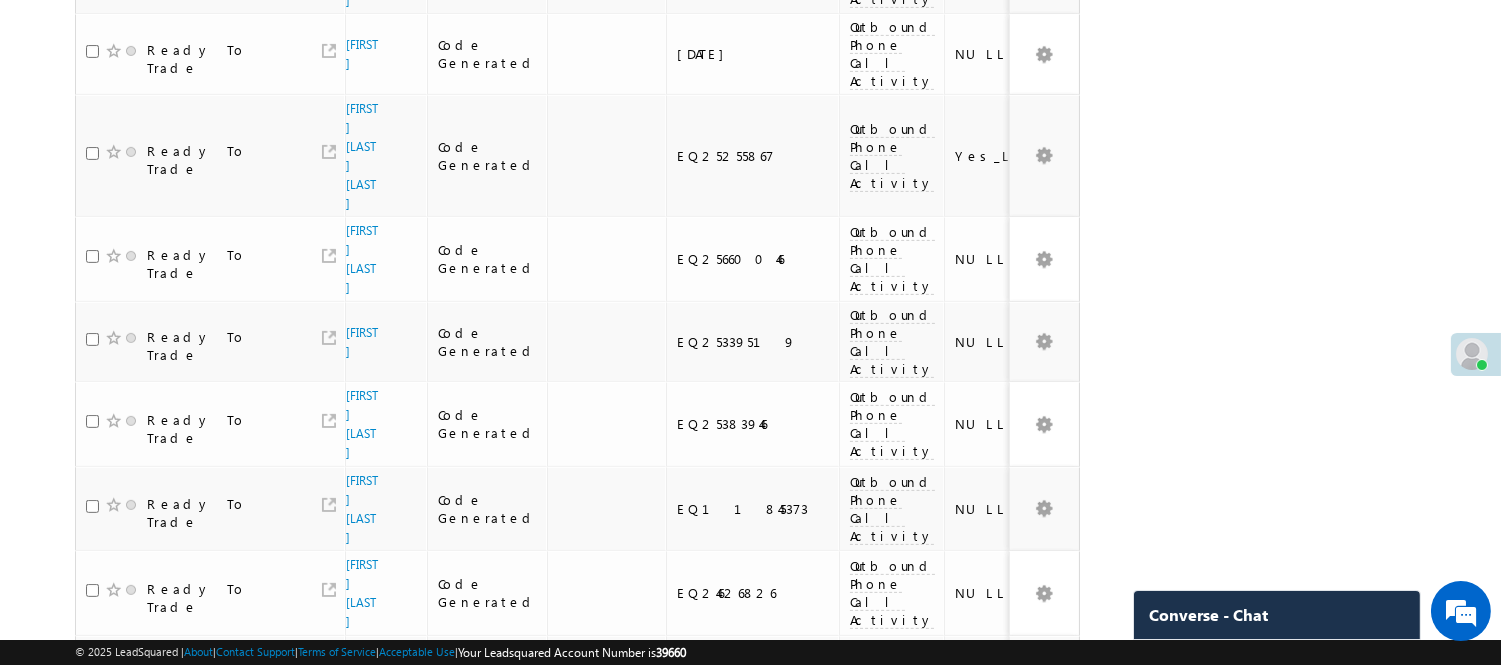 scroll, scrollTop: 0, scrollLeft: 0, axis: both 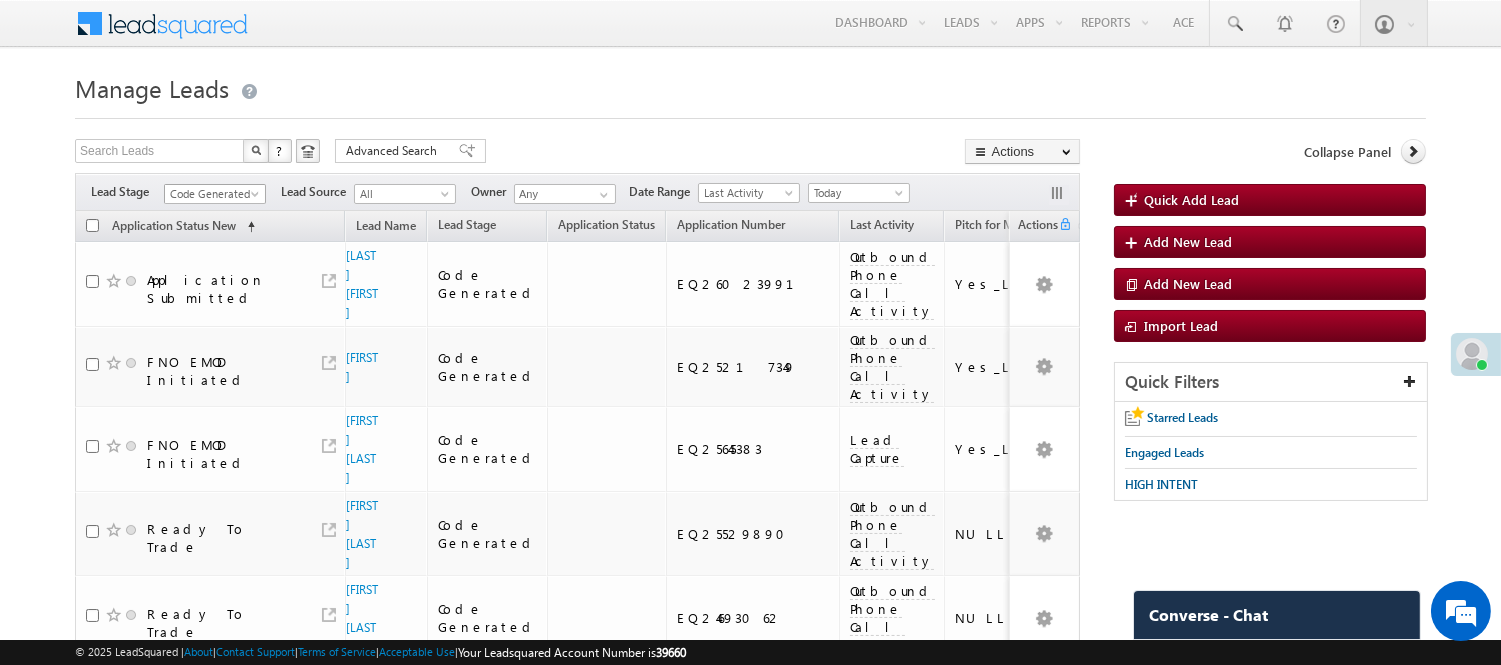 click on "Code Generated" at bounding box center [212, 194] 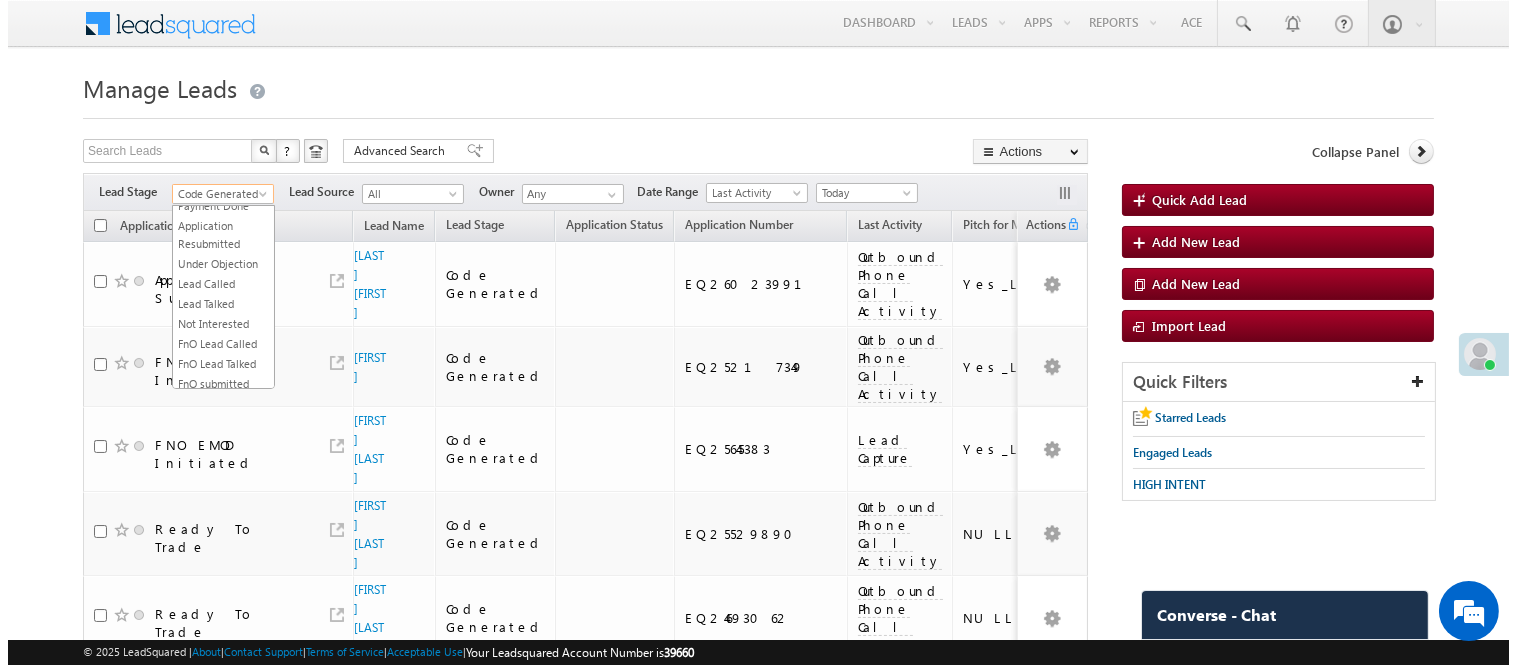 scroll, scrollTop: 0, scrollLeft: 0, axis: both 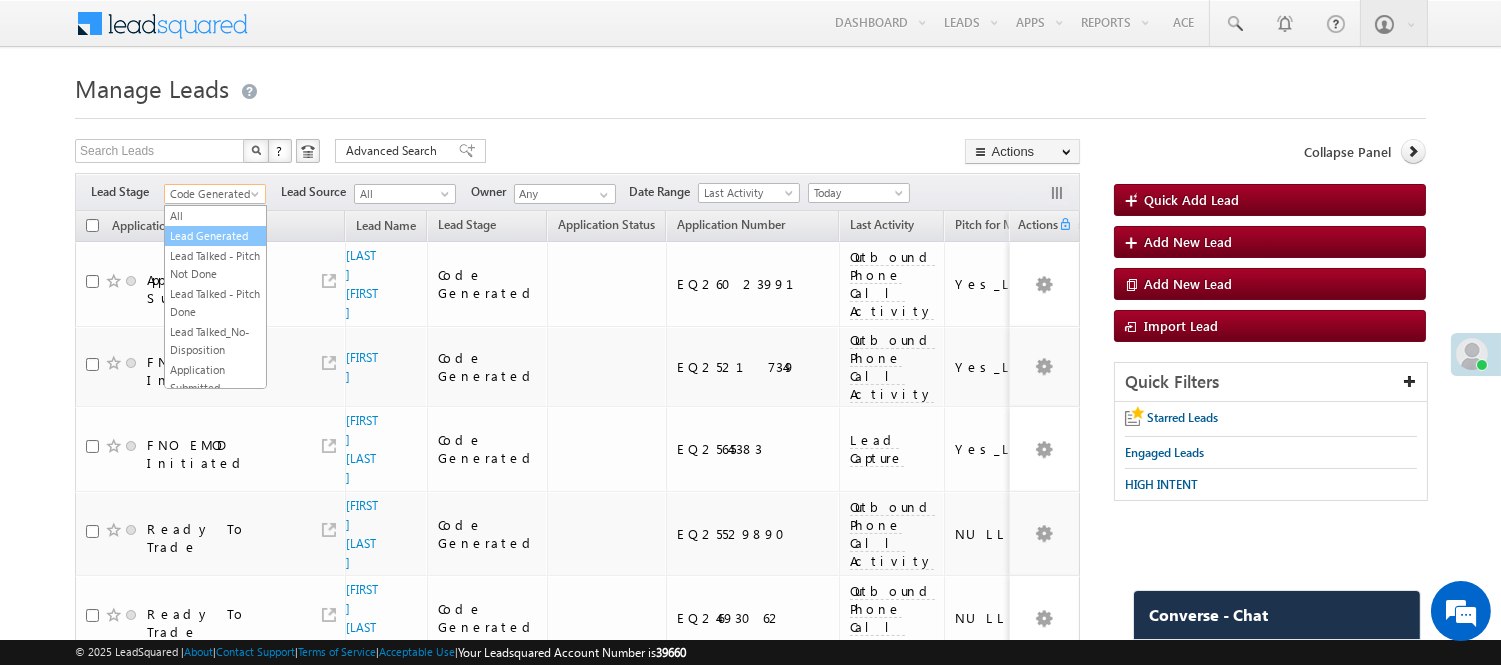 click on "Lead Generated" at bounding box center [215, 236] 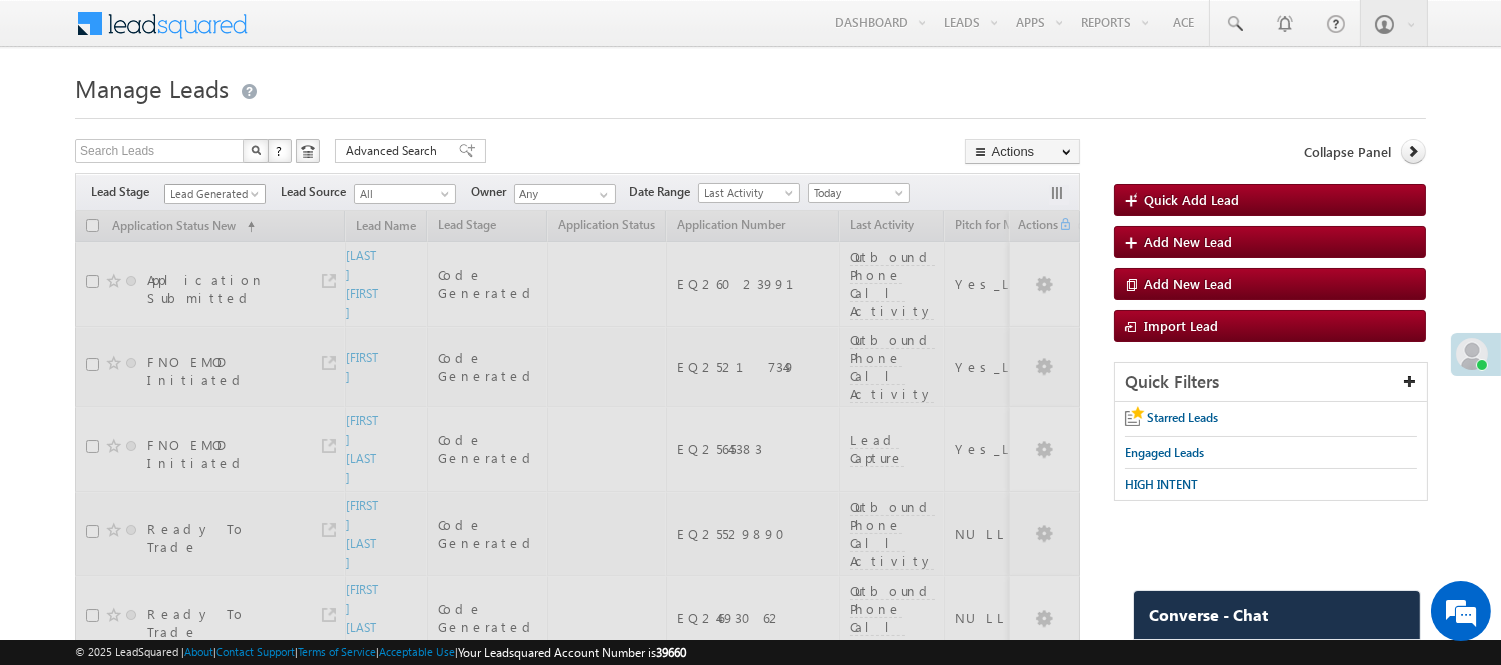 click on "Lead Generated" at bounding box center [212, 194] 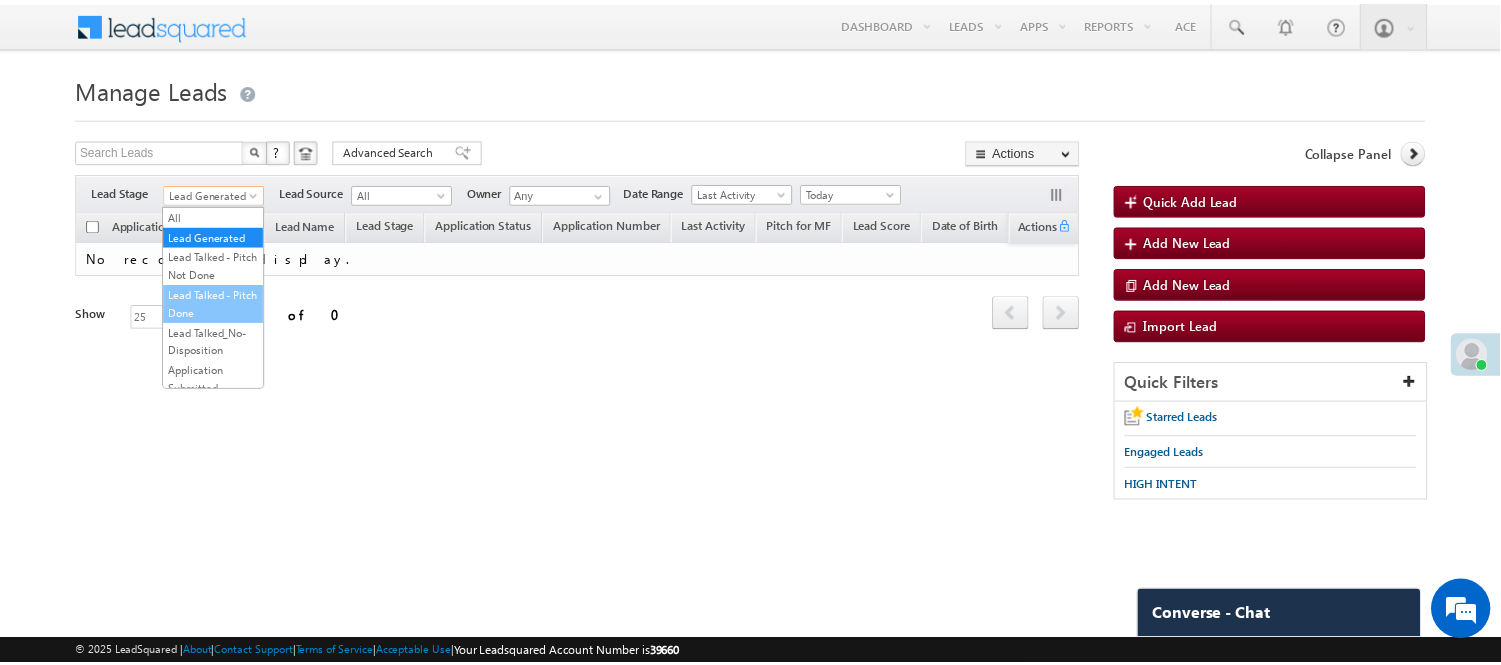 scroll, scrollTop: 496, scrollLeft: 0, axis: vertical 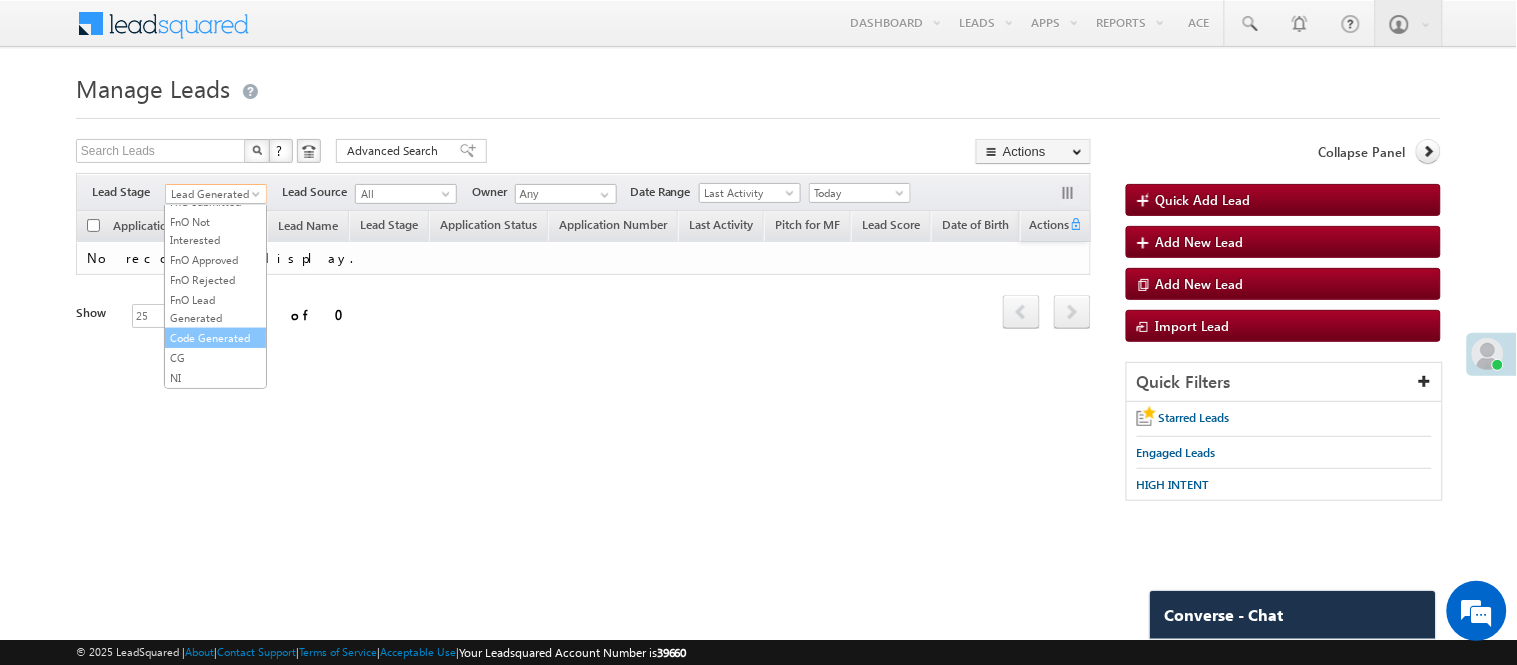 click on "Code Generated" at bounding box center (215, 338) 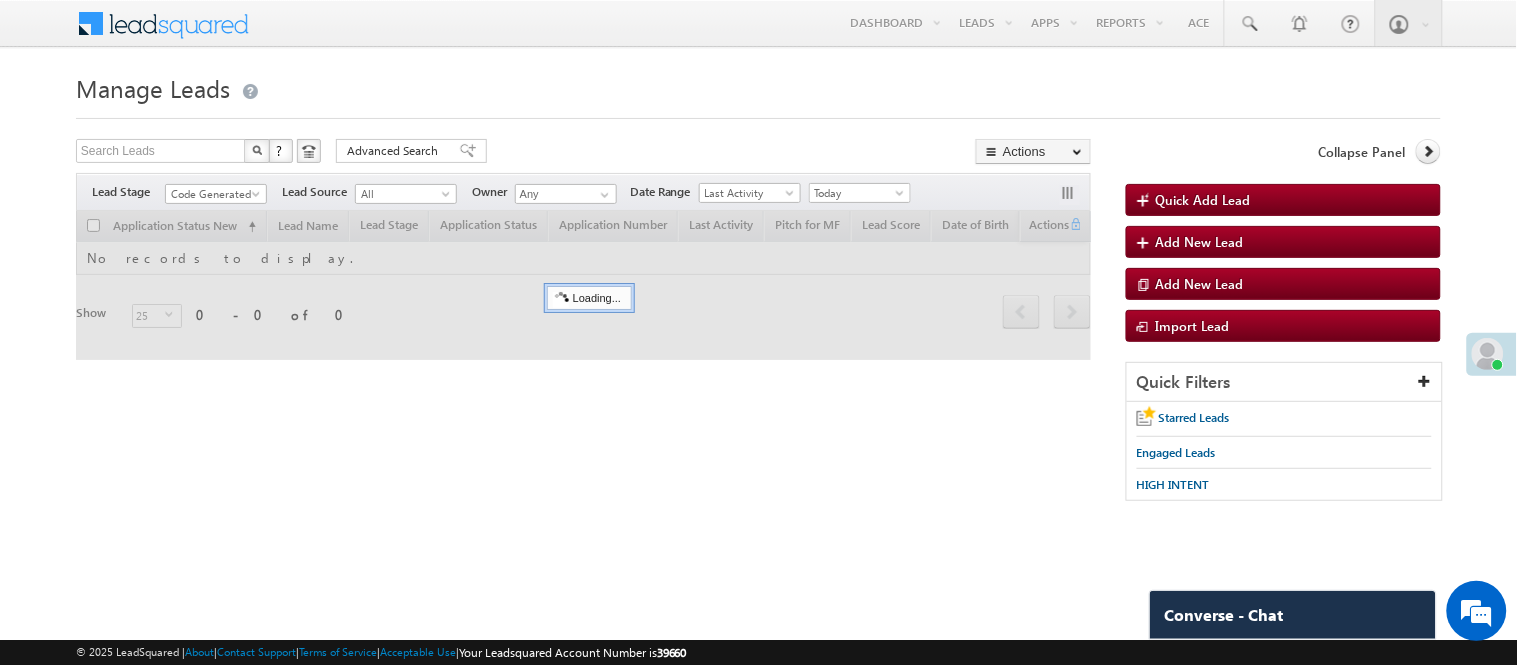 click on "Manage Leads" at bounding box center (758, 86) 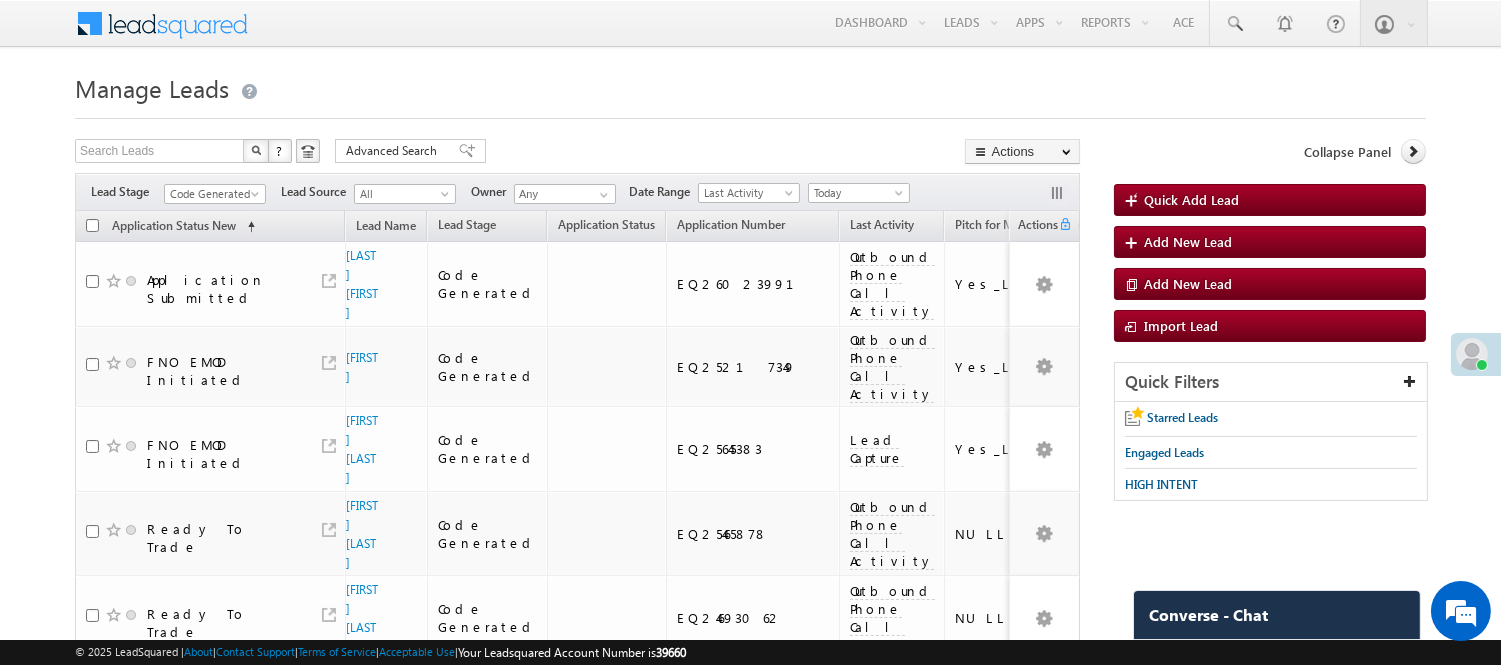 click on "Code Generated" at bounding box center (212, 194) 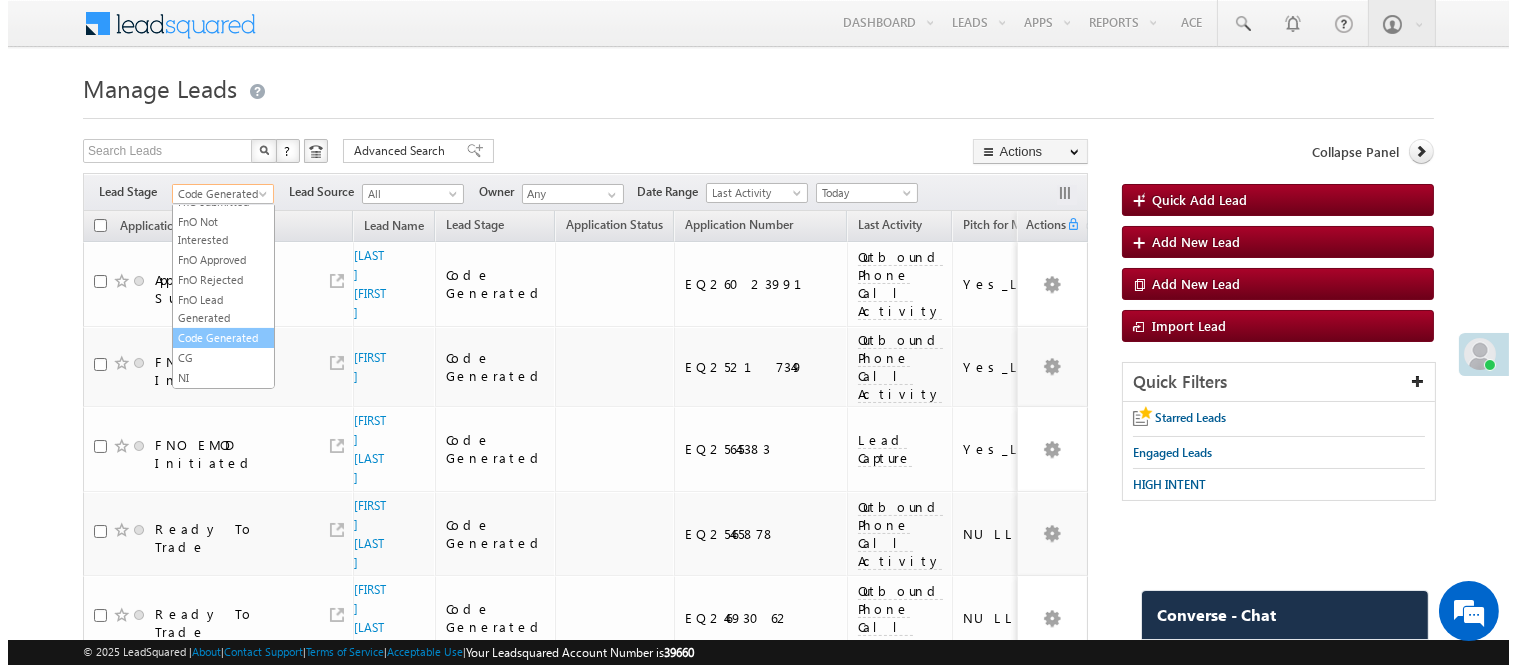 scroll, scrollTop: 0, scrollLeft: 0, axis: both 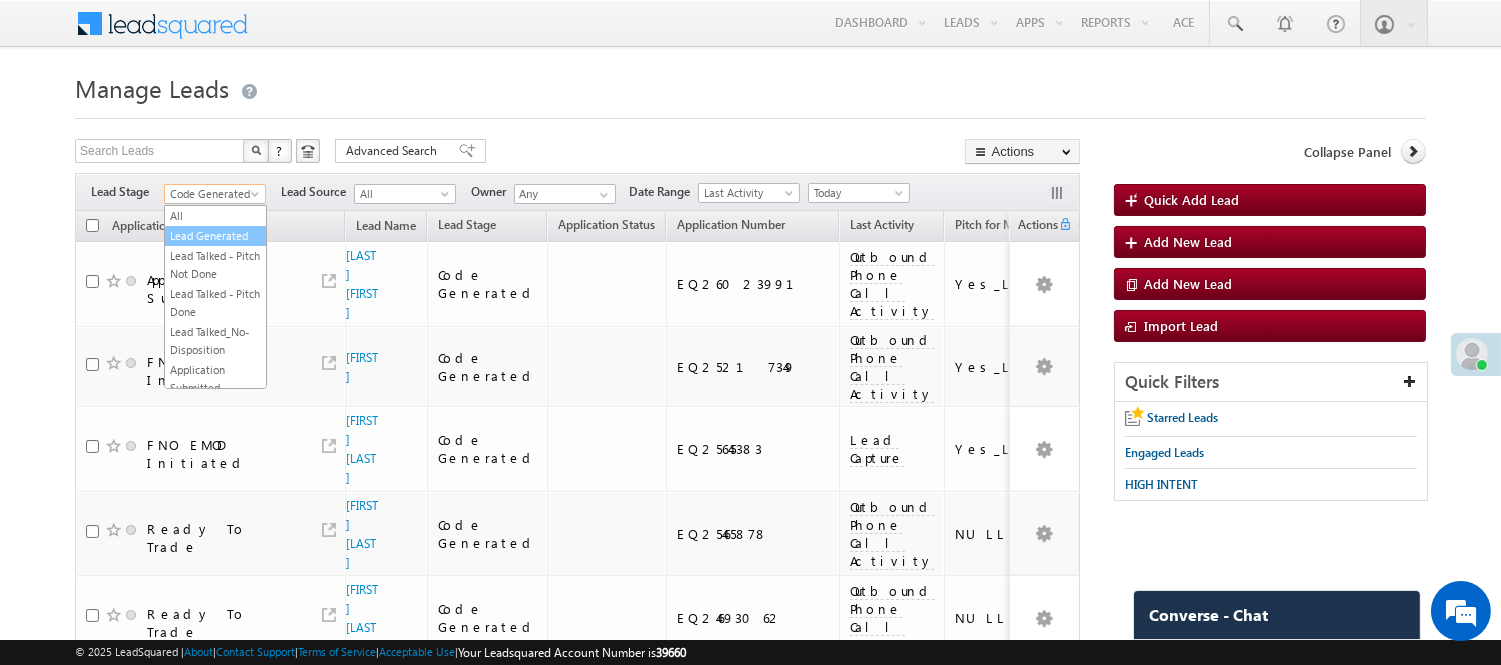 click on "Lead Generated" at bounding box center [215, 236] 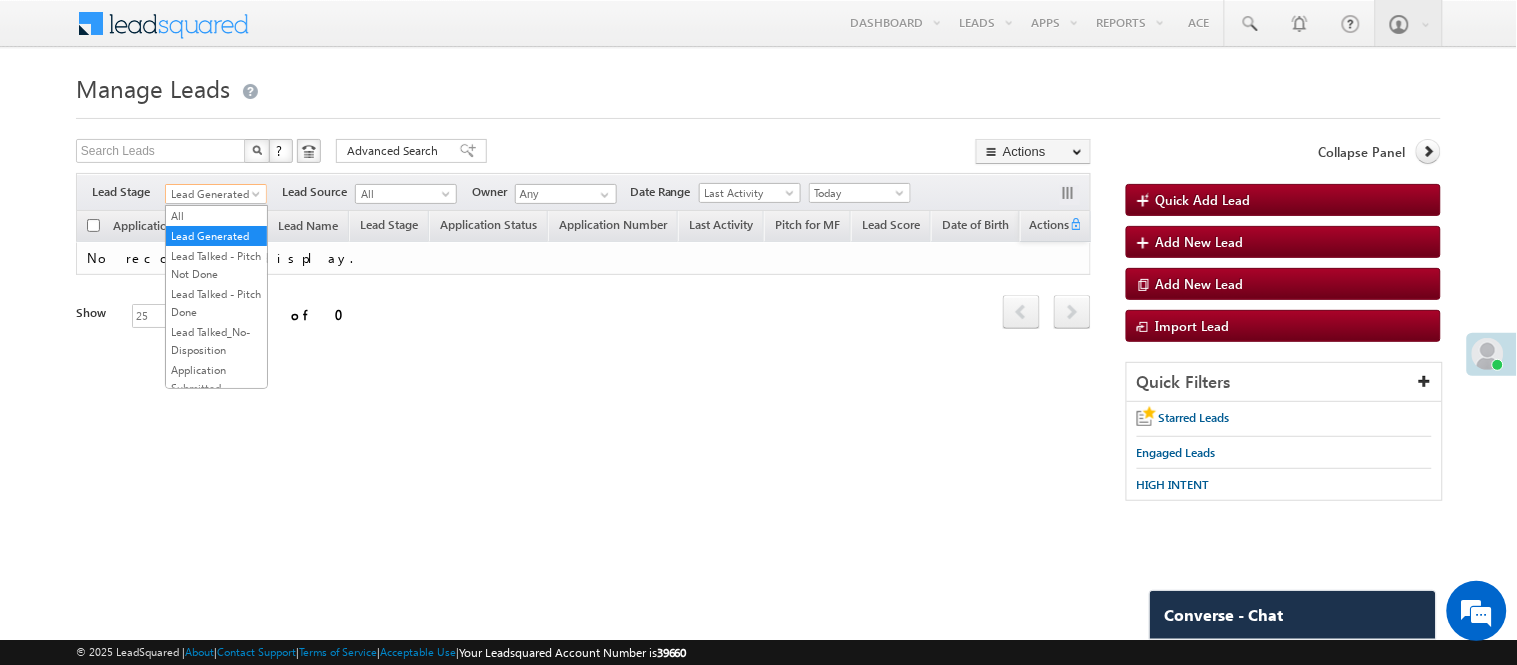 click on "Lead Generated" at bounding box center [213, 194] 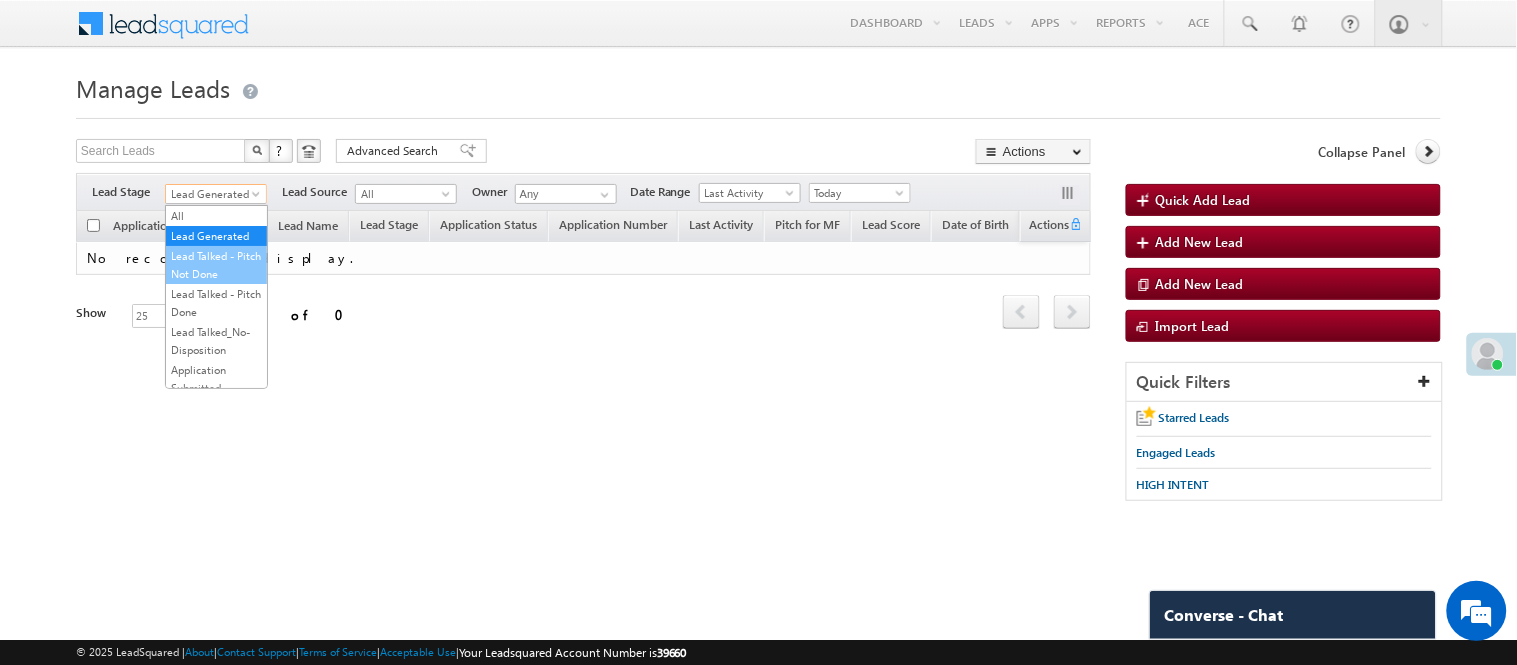 click on "Lead Talked - Pitch Not Done" at bounding box center (216, 265) 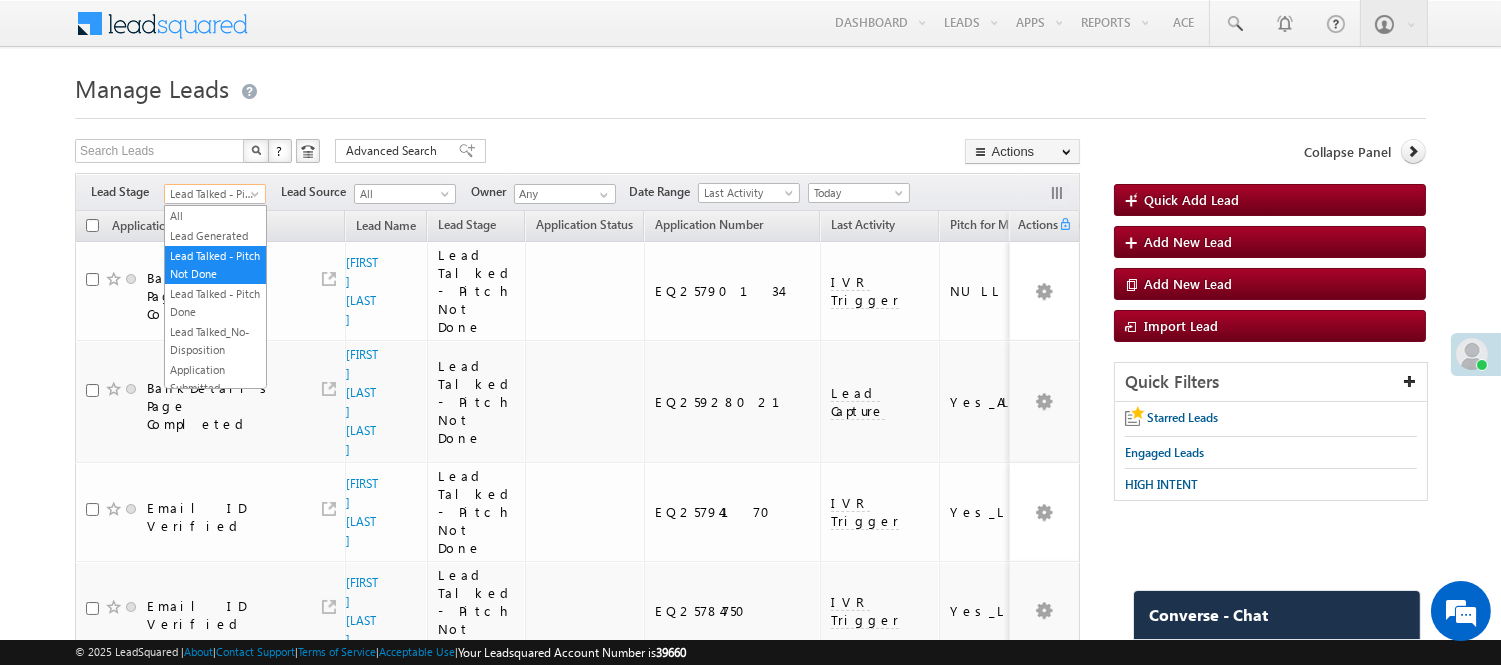 click on "Lead Talked - Pitch Not Done" at bounding box center [212, 194] 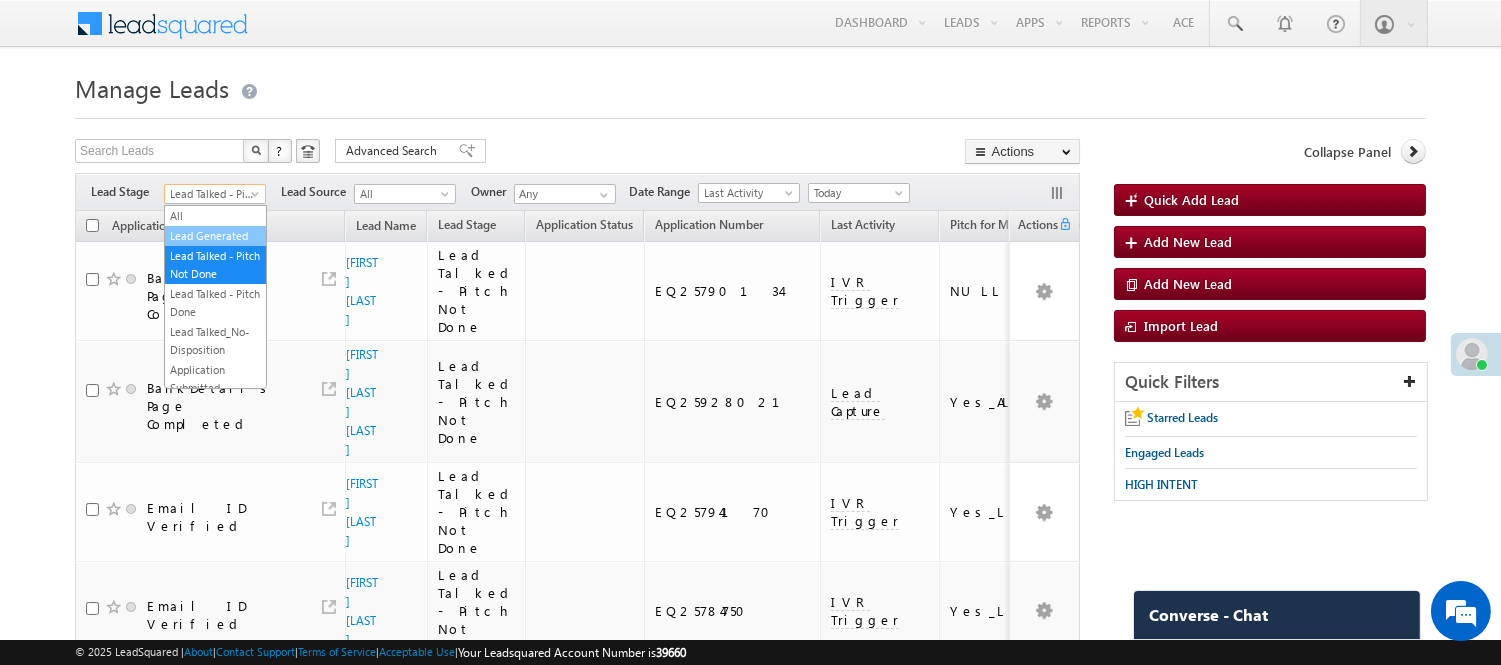 click on "Lead Generated" at bounding box center (215, 236) 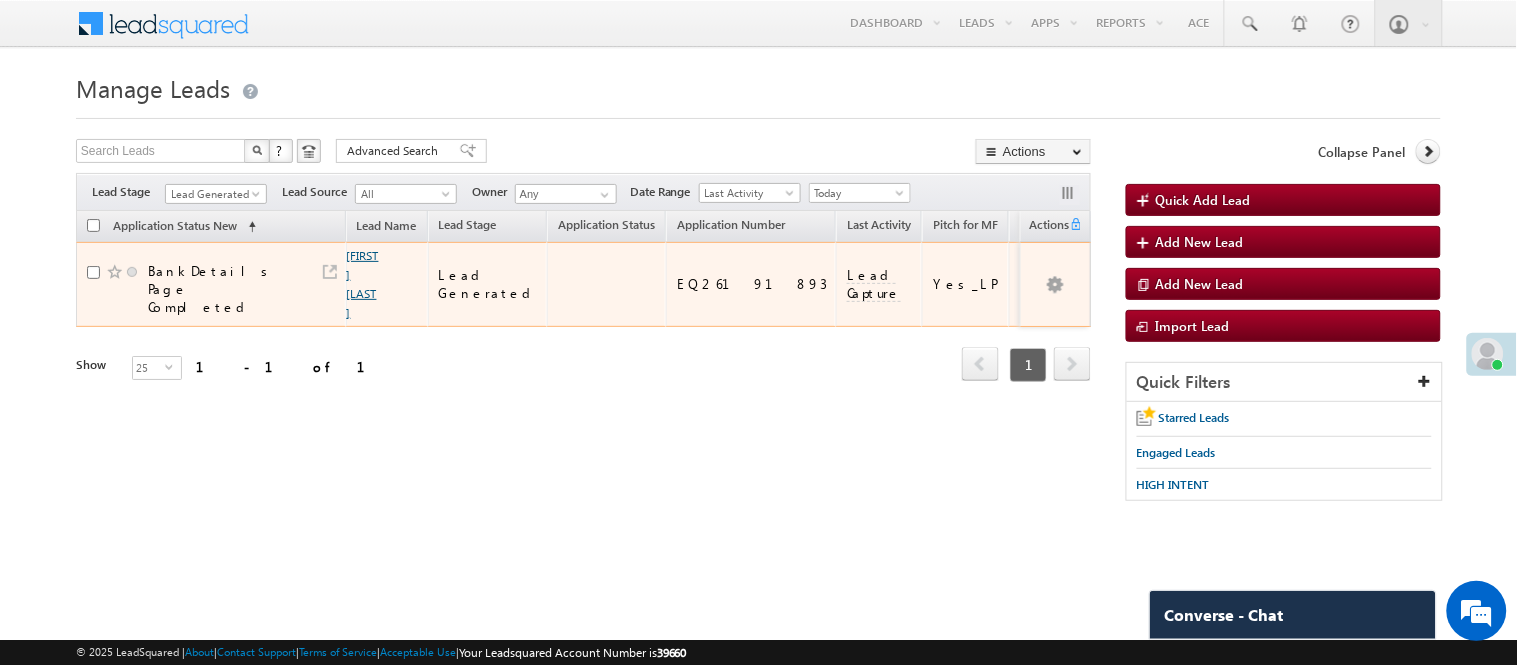 click on "[FIRST] [LAST]" at bounding box center (363, 284) 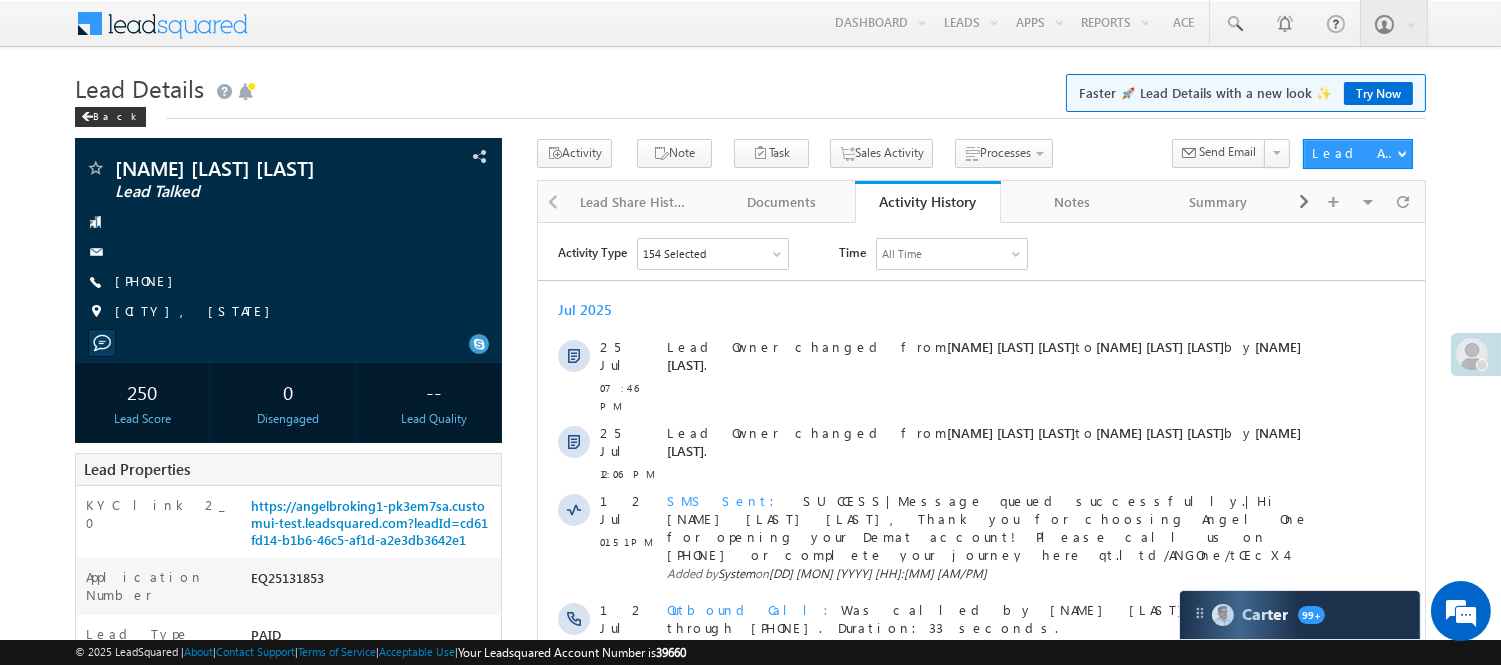 scroll, scrollTop: 0, scrollLeft: 0, axis: both 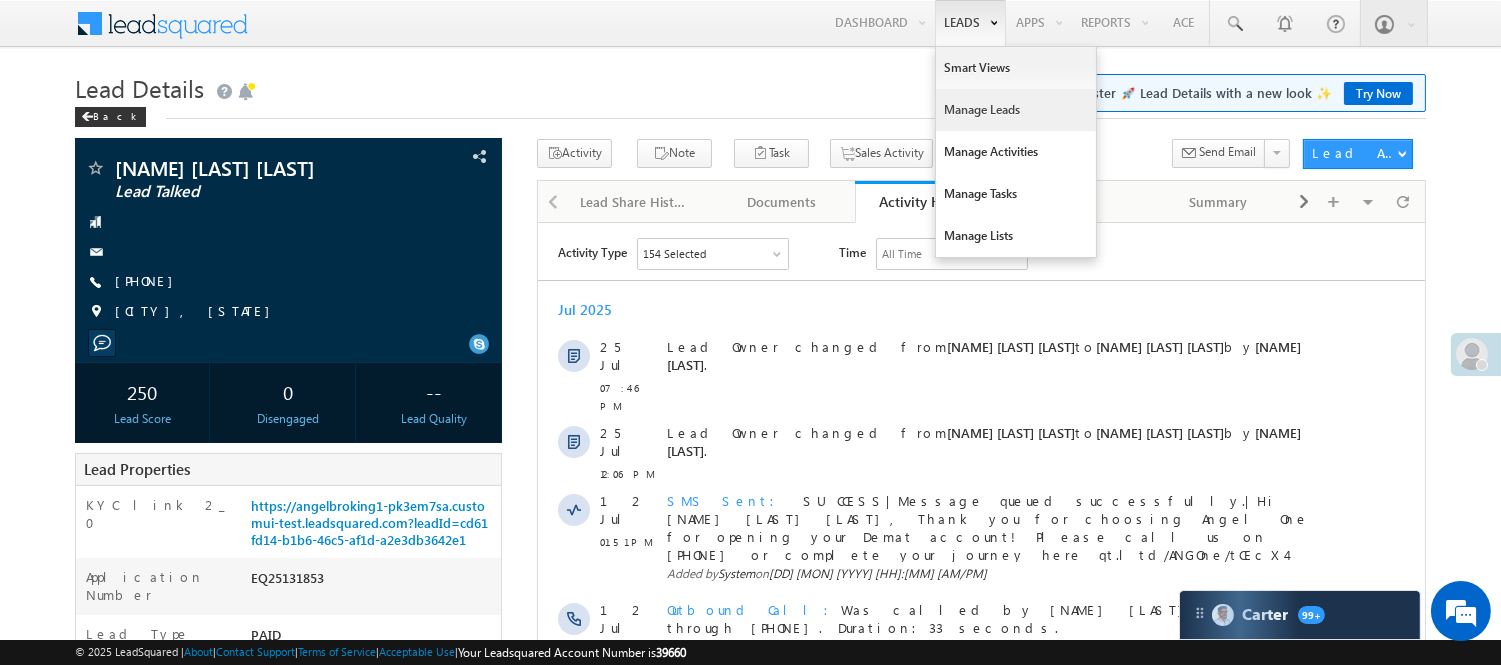 click on "Manage Leads" at bounding box center (1016, 110) 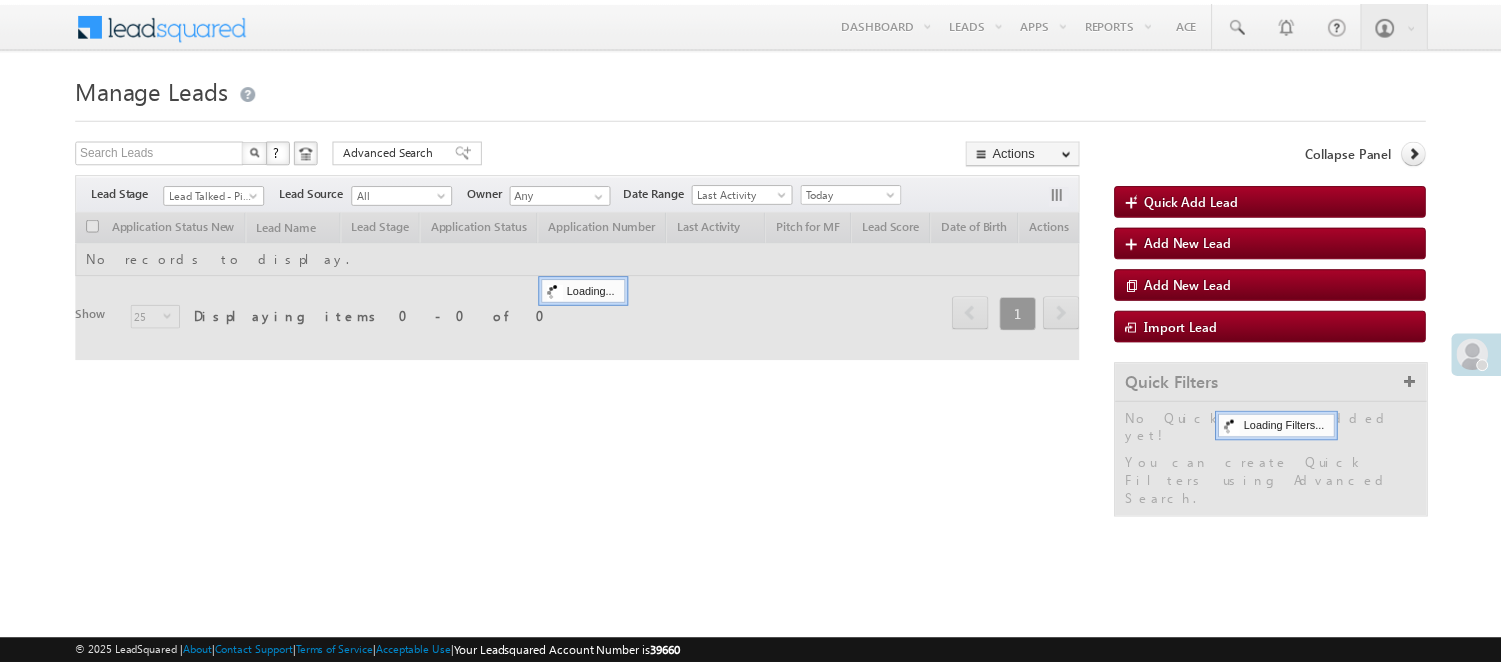 scroll, scrollTop: 0, scrollLeft: 0, axis: both 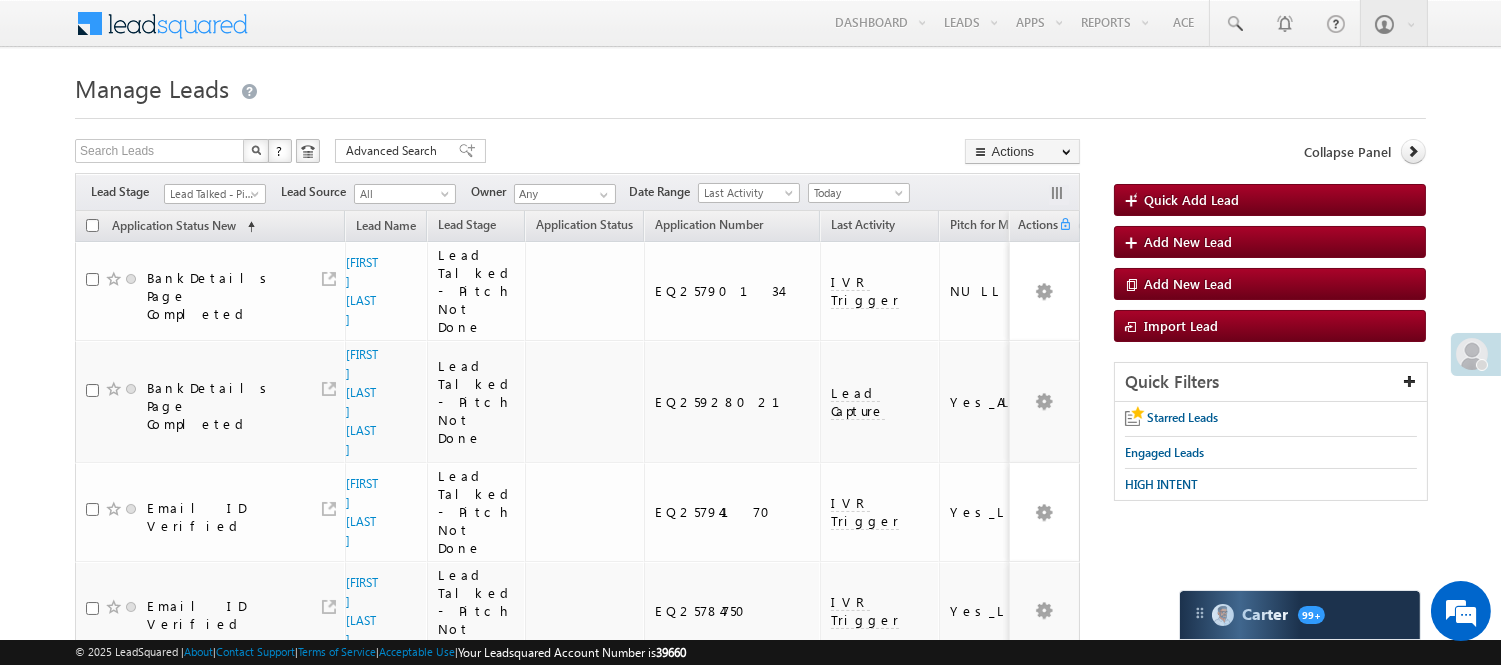 click on "Filters
Lead Stage
Lead Talked - Pitch Not Done Lead Talked - Pitch Not Done
Lead Source
All All
Owner
Any Any
Date Range Go" at bounding box center [577, 192] 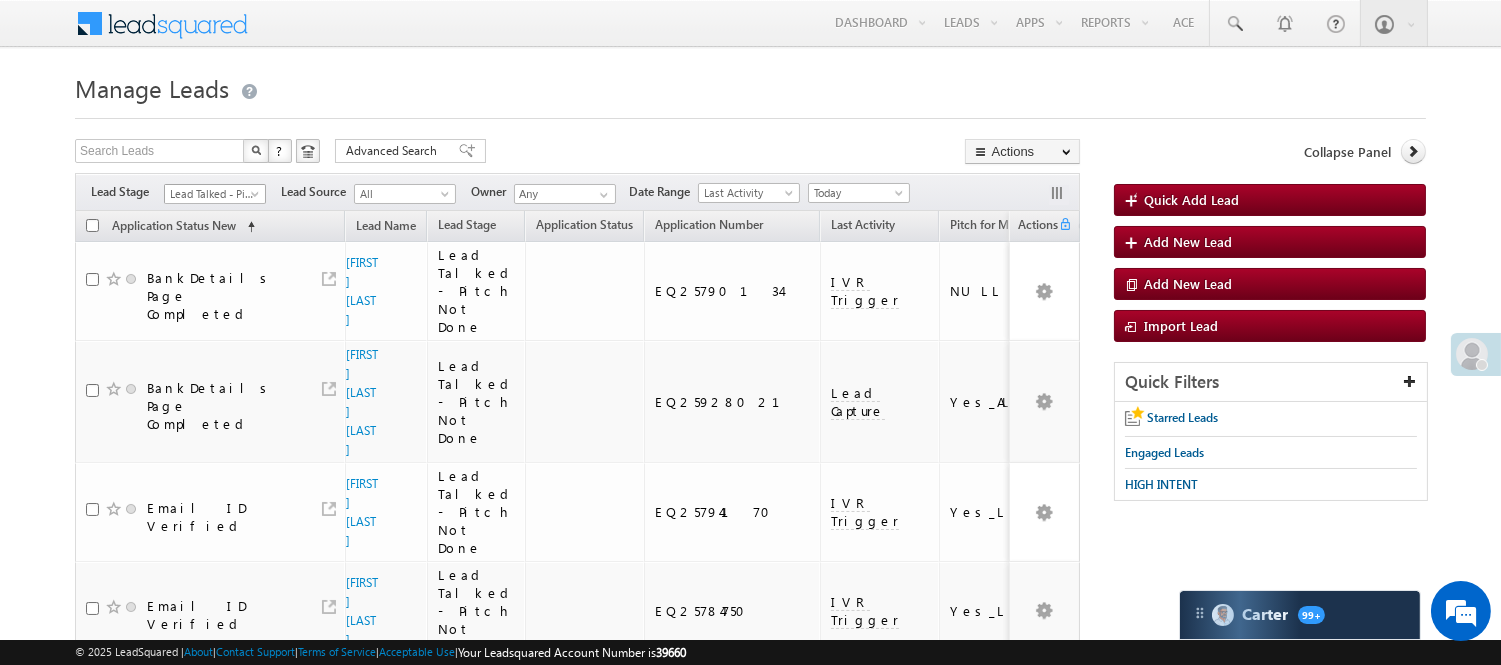 click on "Lead Talked - Pitch Not Done" at bounding box center (212, 194) 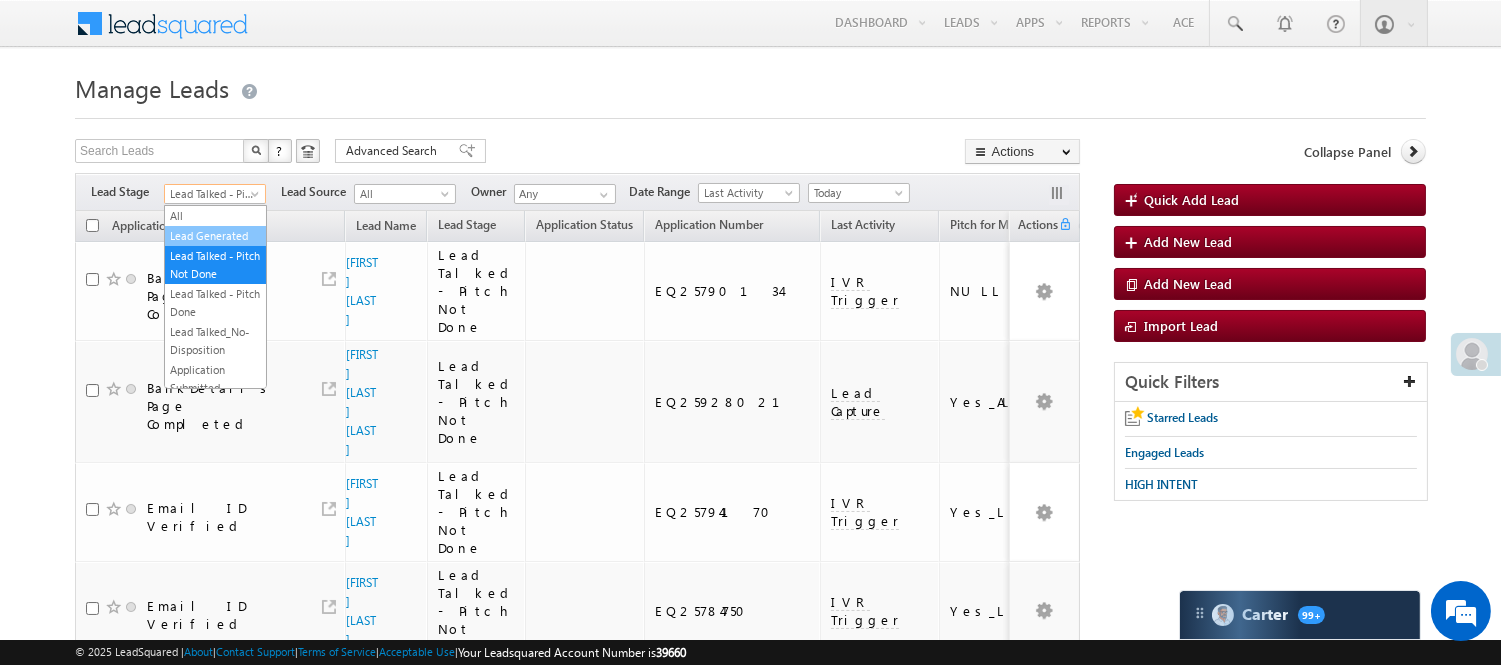 click on "Lead Generated" at bounding box center [215, 236] 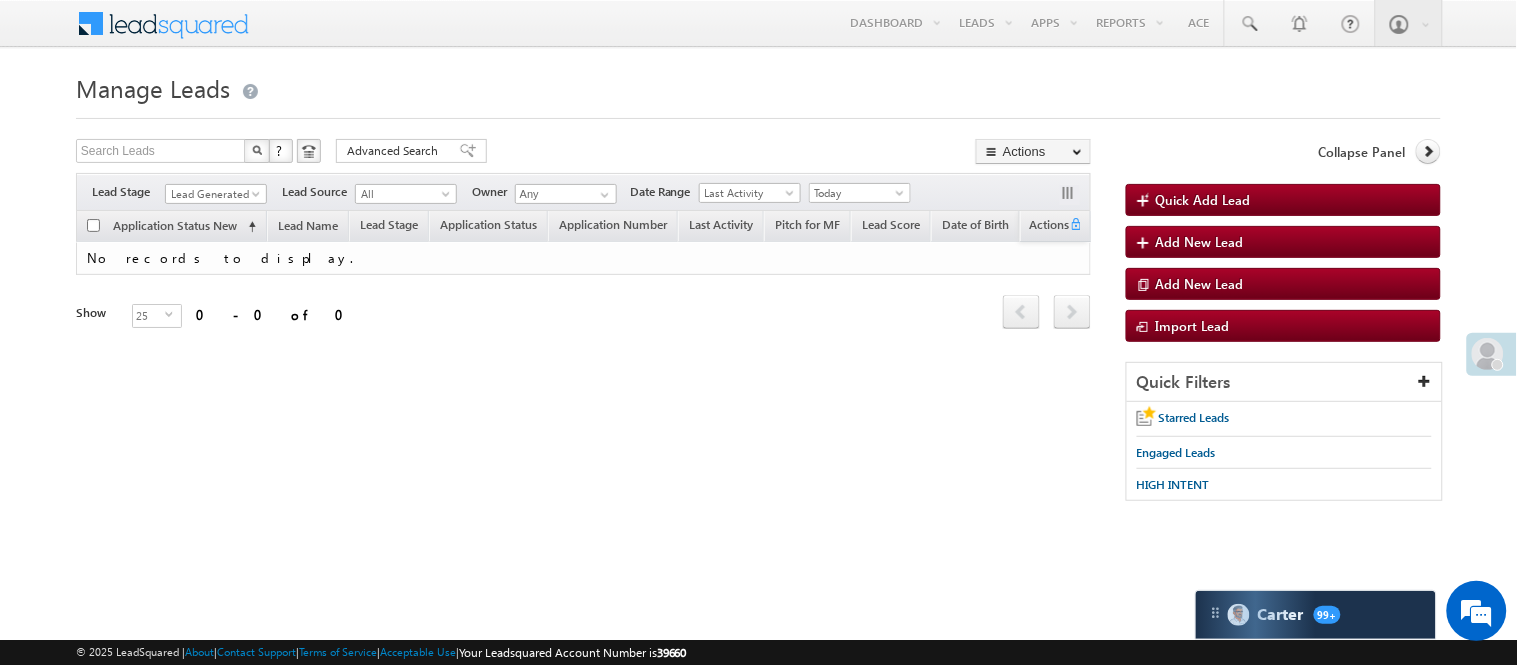 click on "Lead Generated" at bounding box center [216, 191] 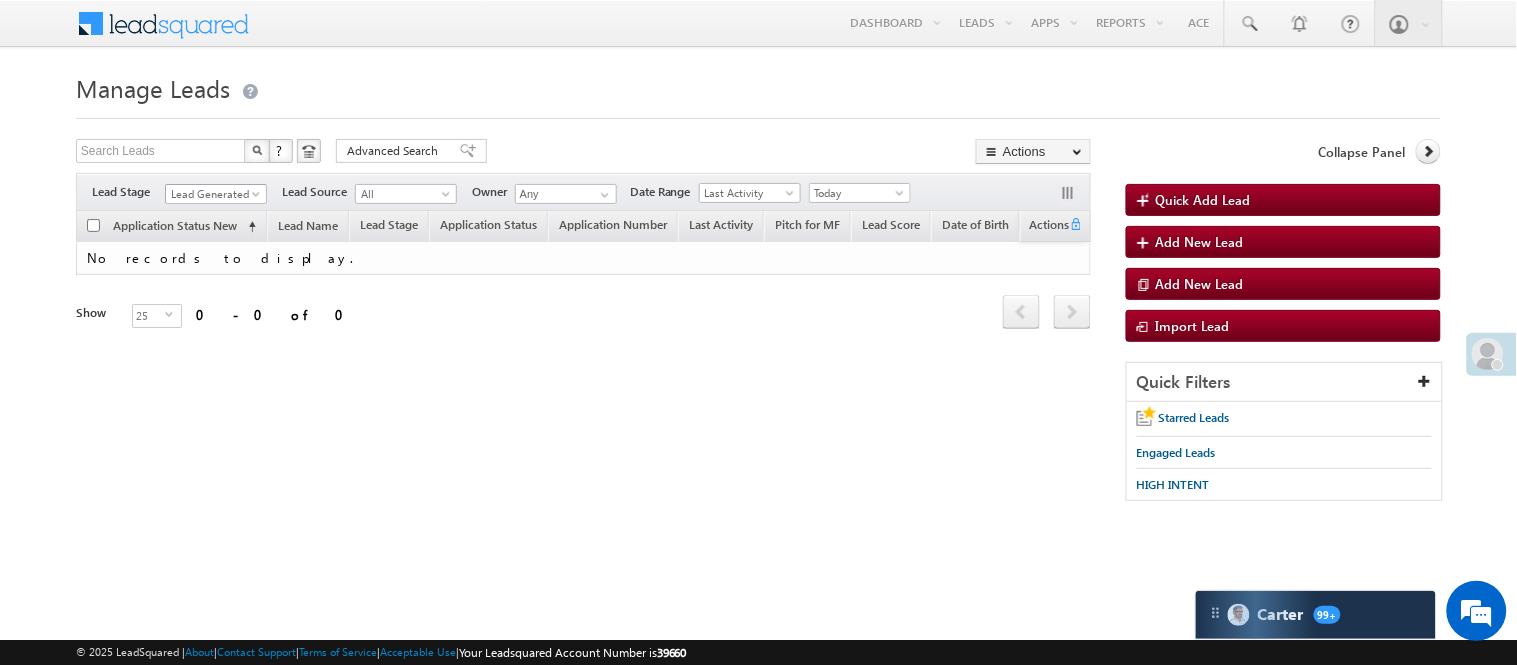 click on "Lead Generated" at bounding box center [213, 194] 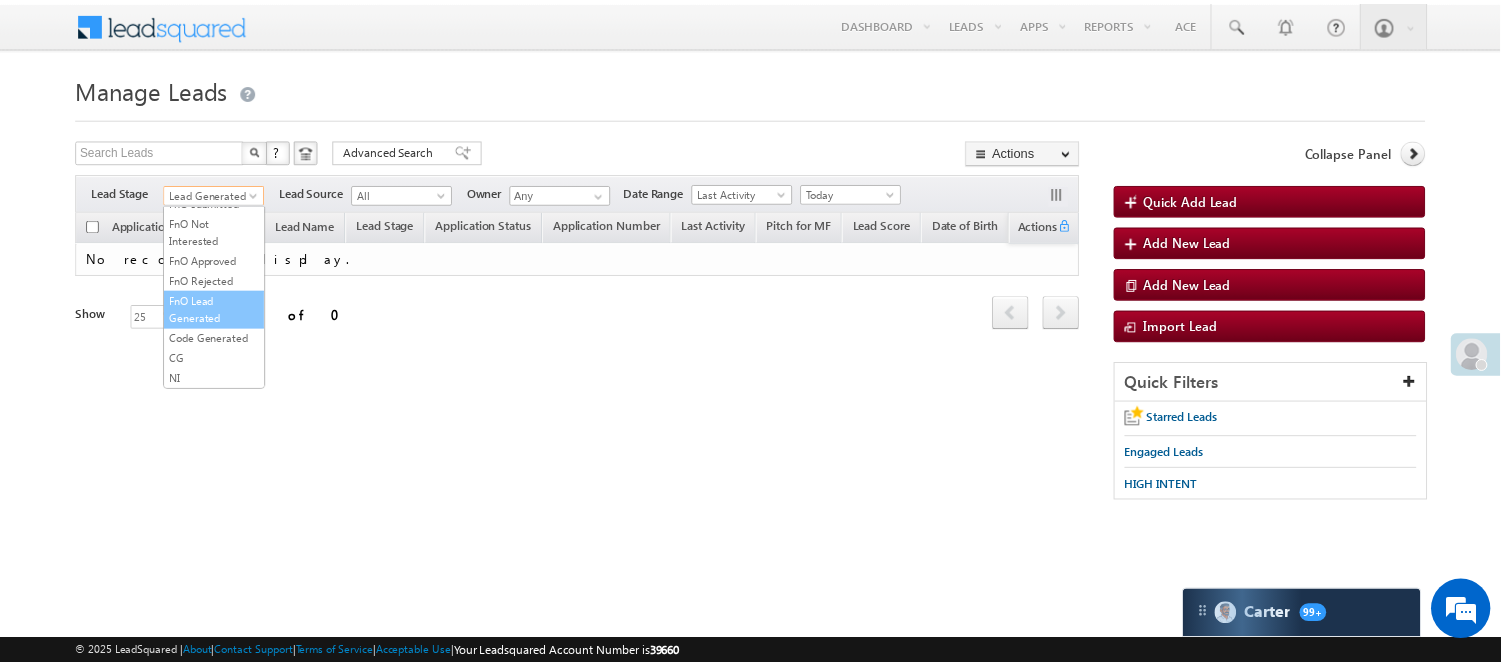 scroll, scrollTop: 496, scrollLeft: 0, axis: vertical 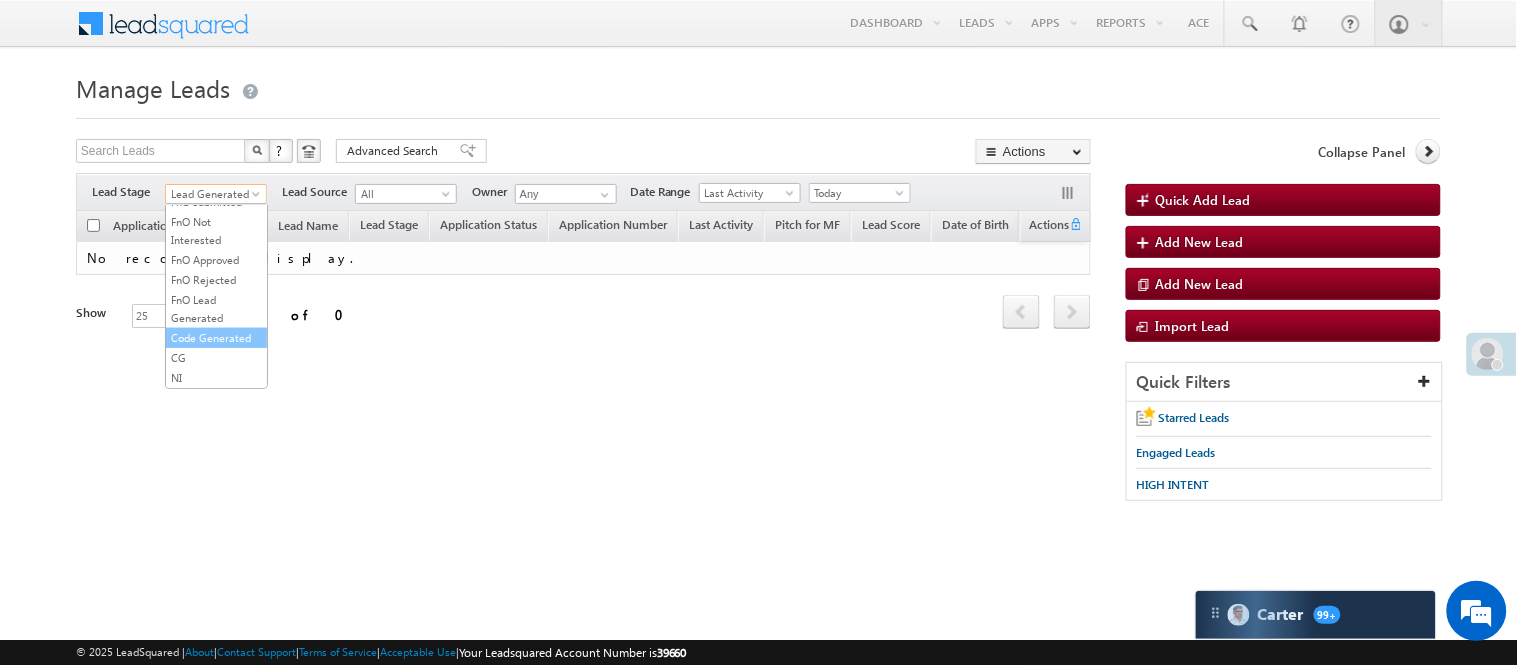 click on "Code Generated" at bounding box center (216, 338) 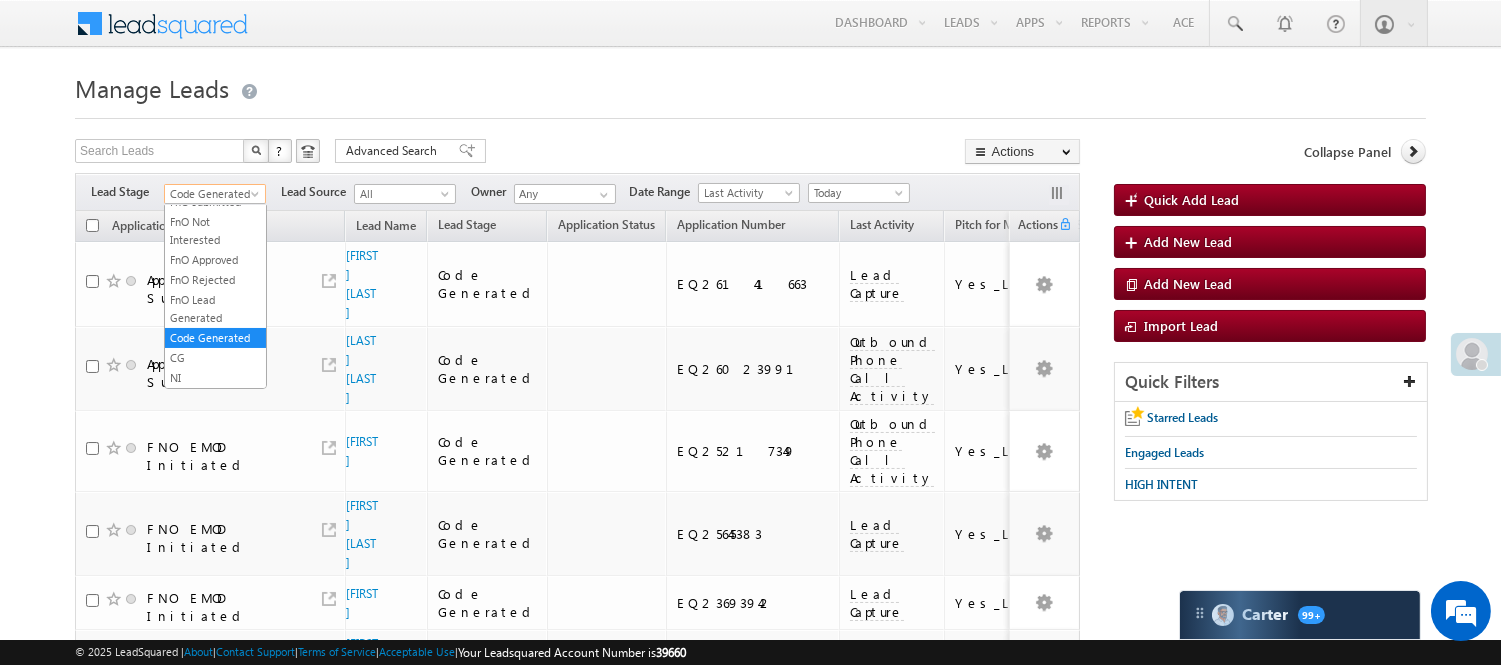 click on "Code Generated" at bounding box center [212, 194] 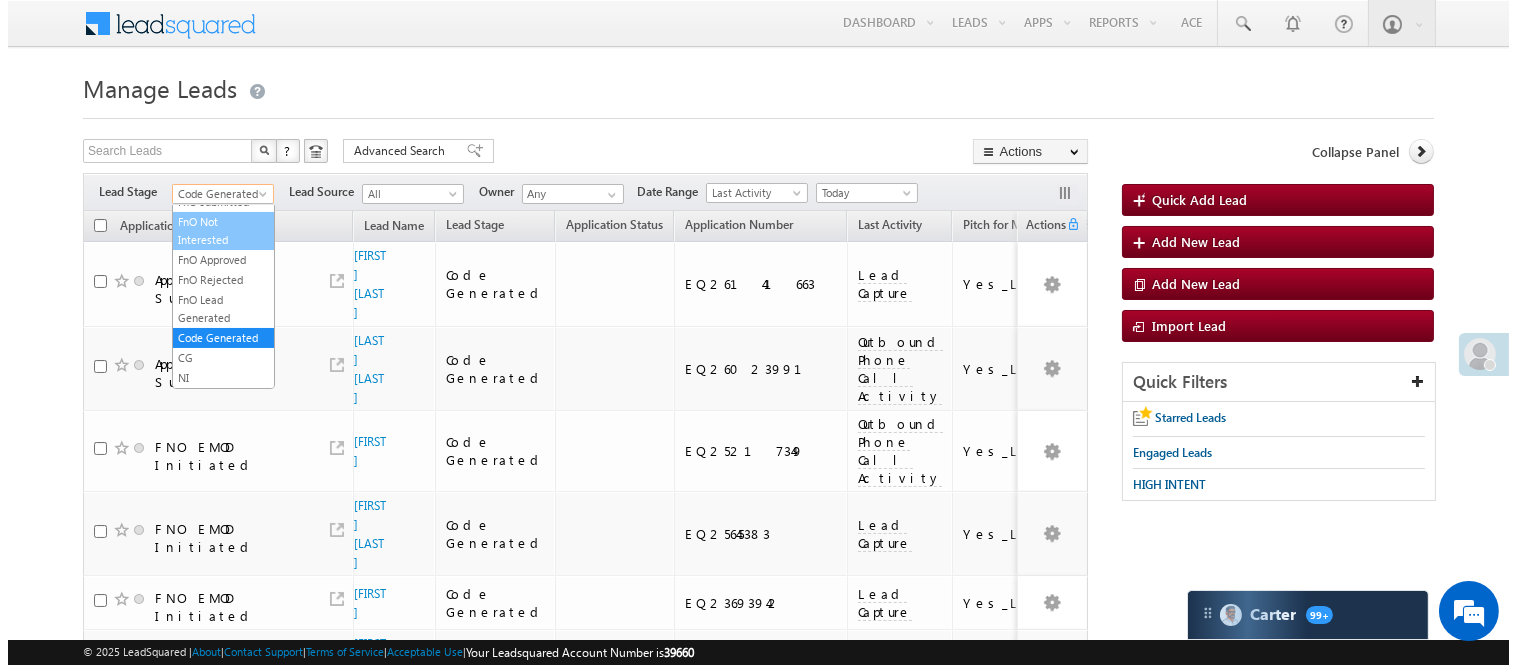 scroll, scrollTop: 0, scrollLeft: 0, axis: both 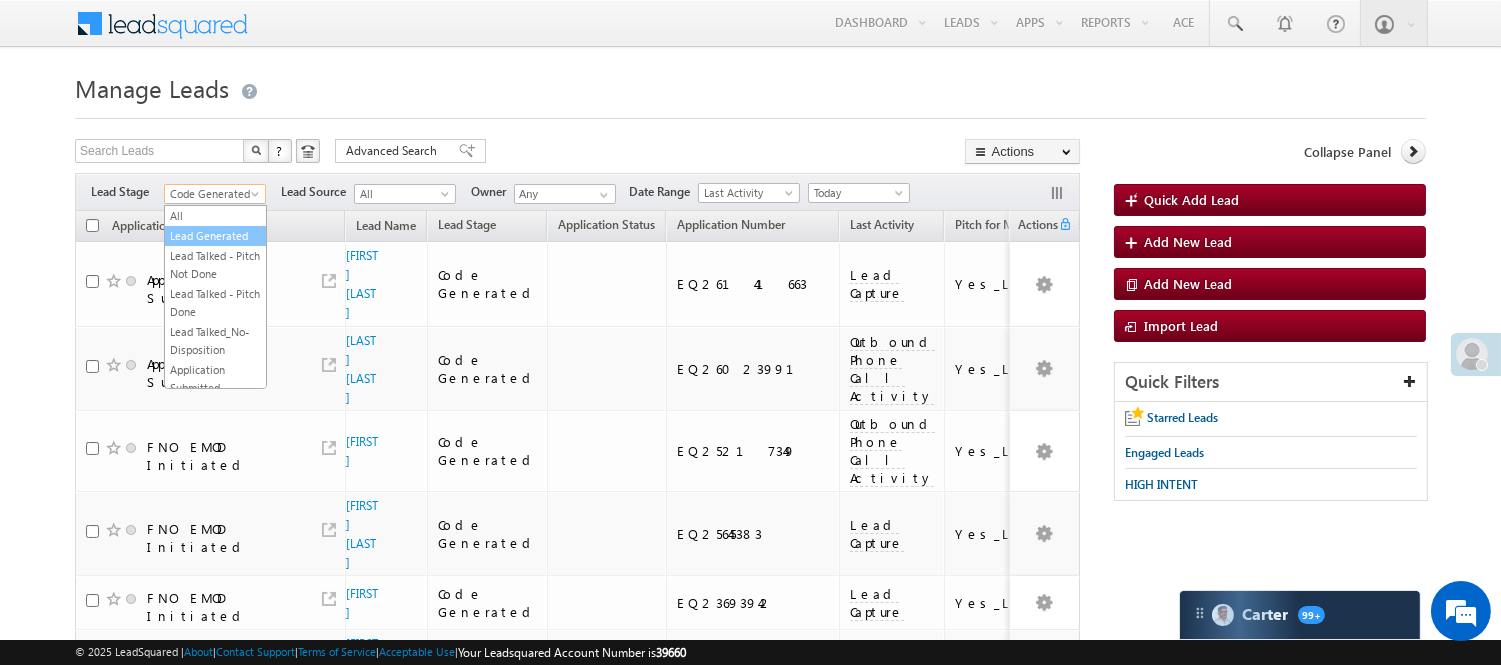 click on "Lead Generated" at bounding box center [215, 236] 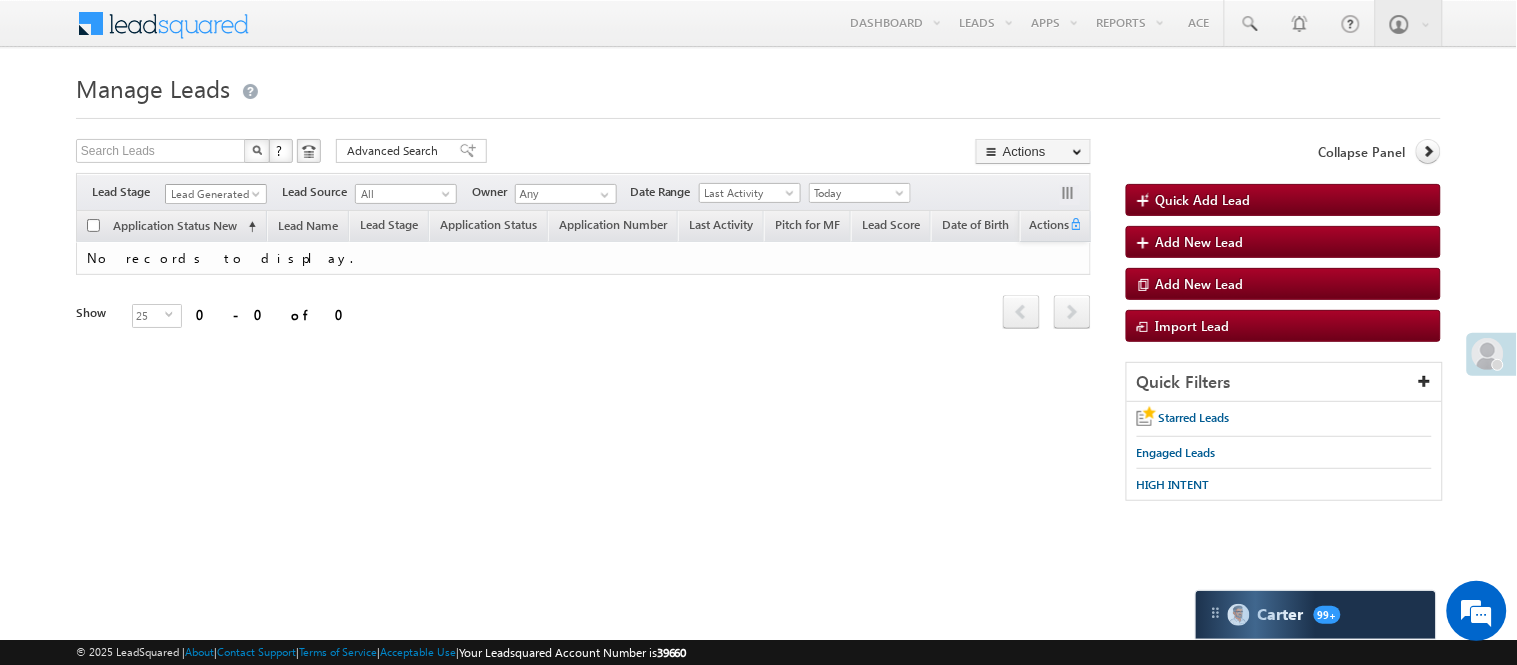 click on "Lead Generated" at bounding box center (213, 194) 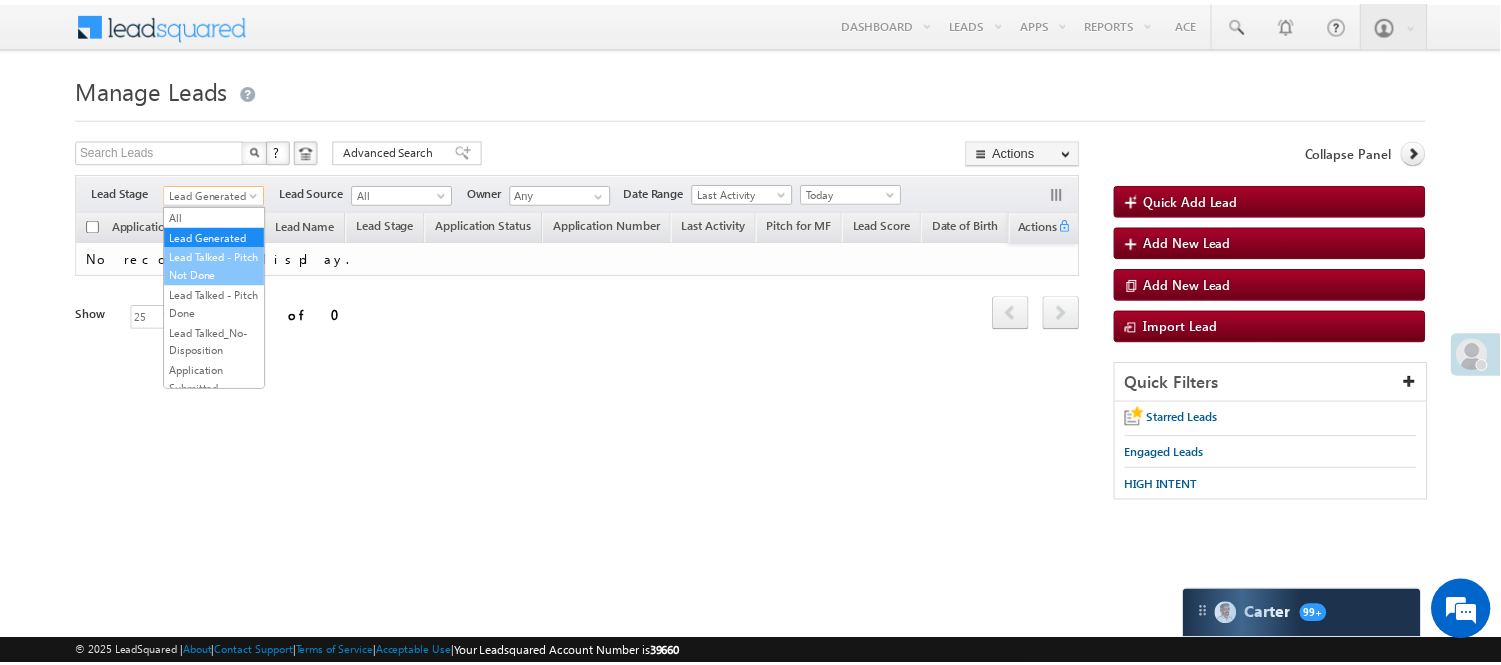 scroll, scrollTop: 496, scrollLeft: 0, axis: vertical 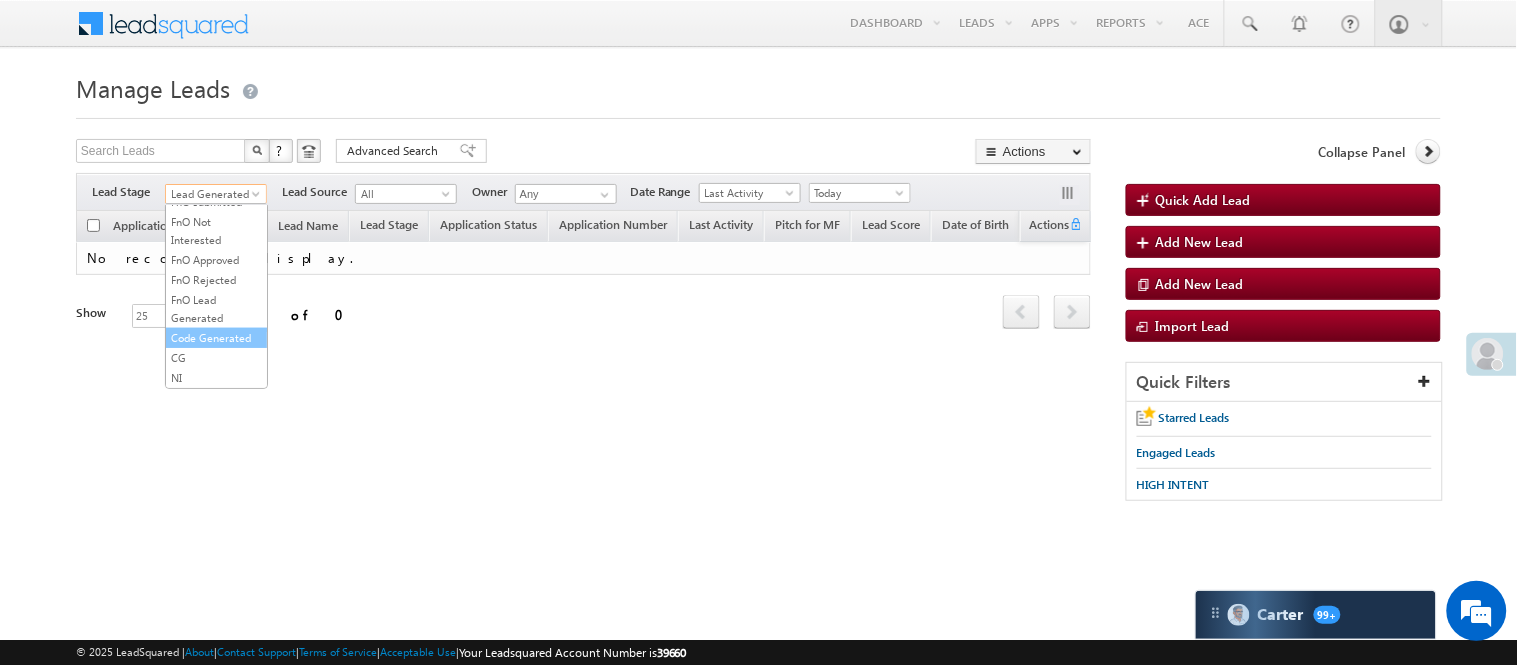 click on "Code Generated" at bounding box center [216, 338] 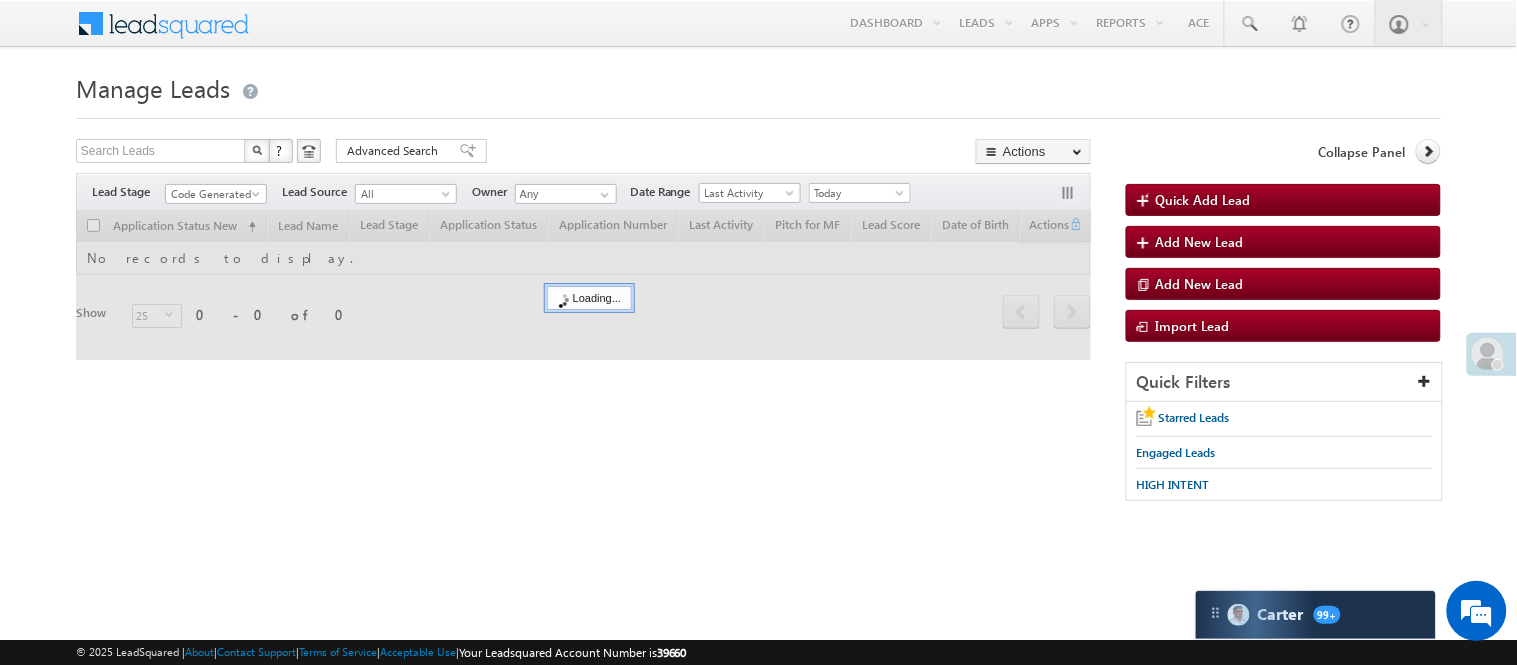 click on "Code Generated" at bounding box center [213, 194] 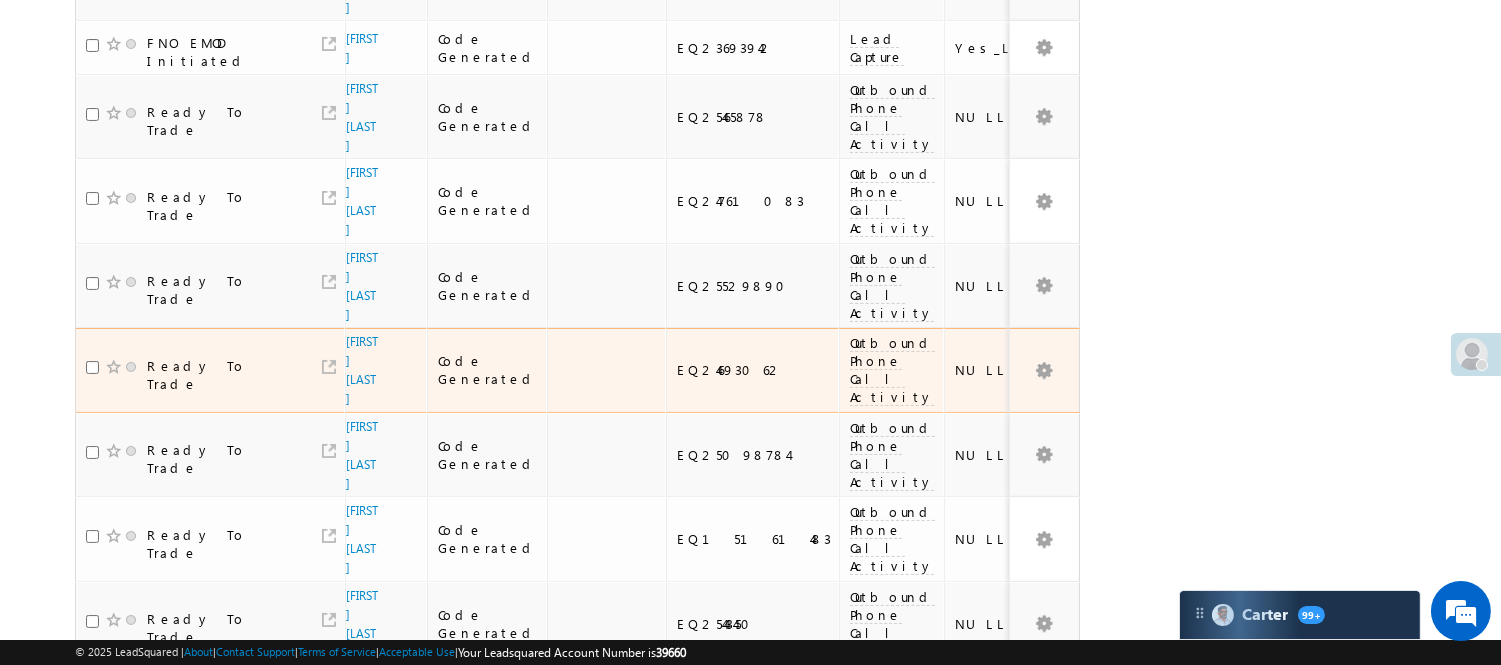 scroll, scrollTop: 0, scrollLeft: 0, axis: both 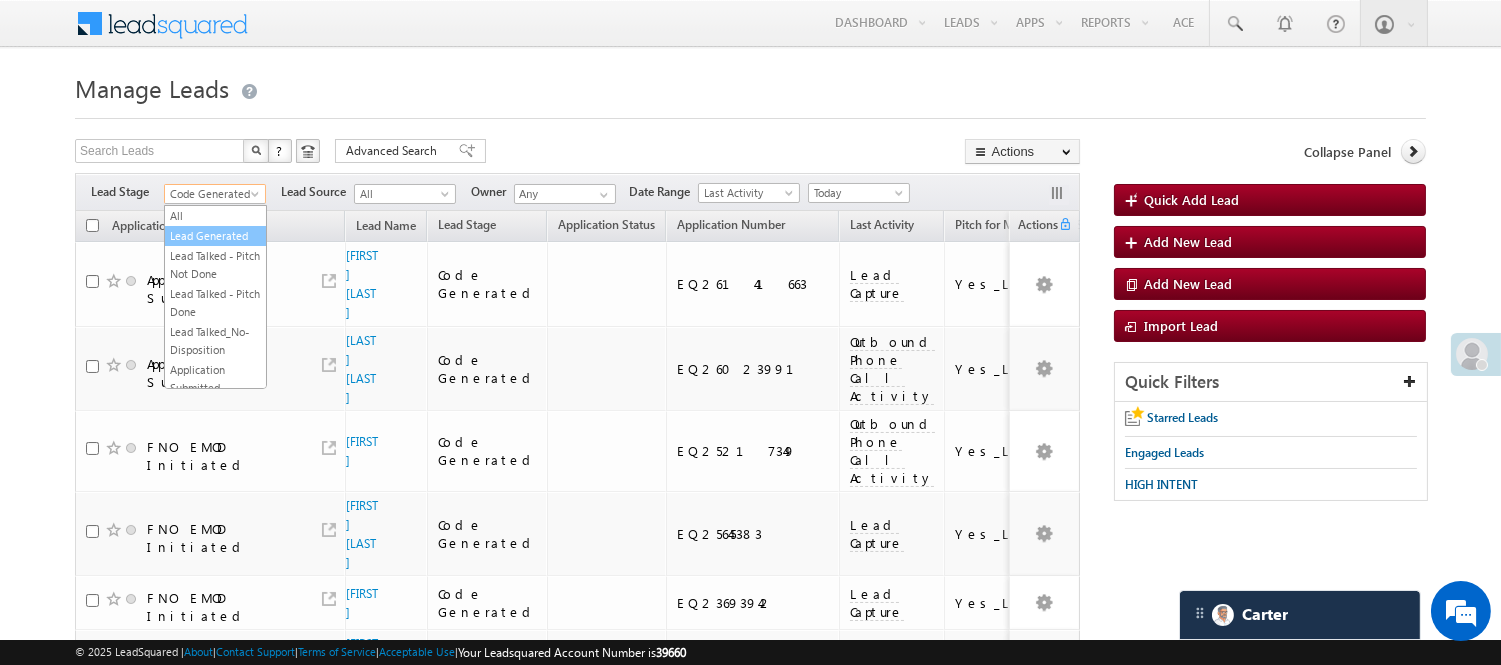 click on "Lead Generated" at bounding box center (215, 236) 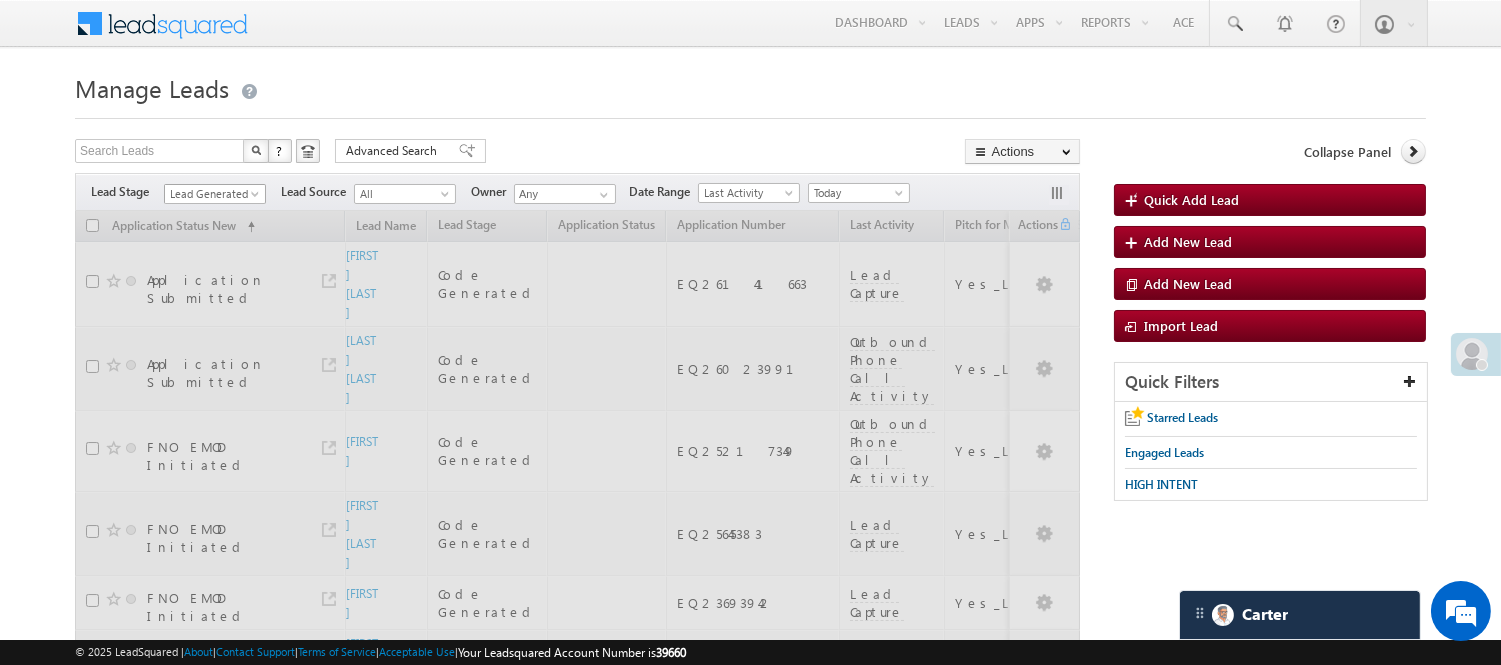 click on "Lead Generated" at bounding box center (212, 194) 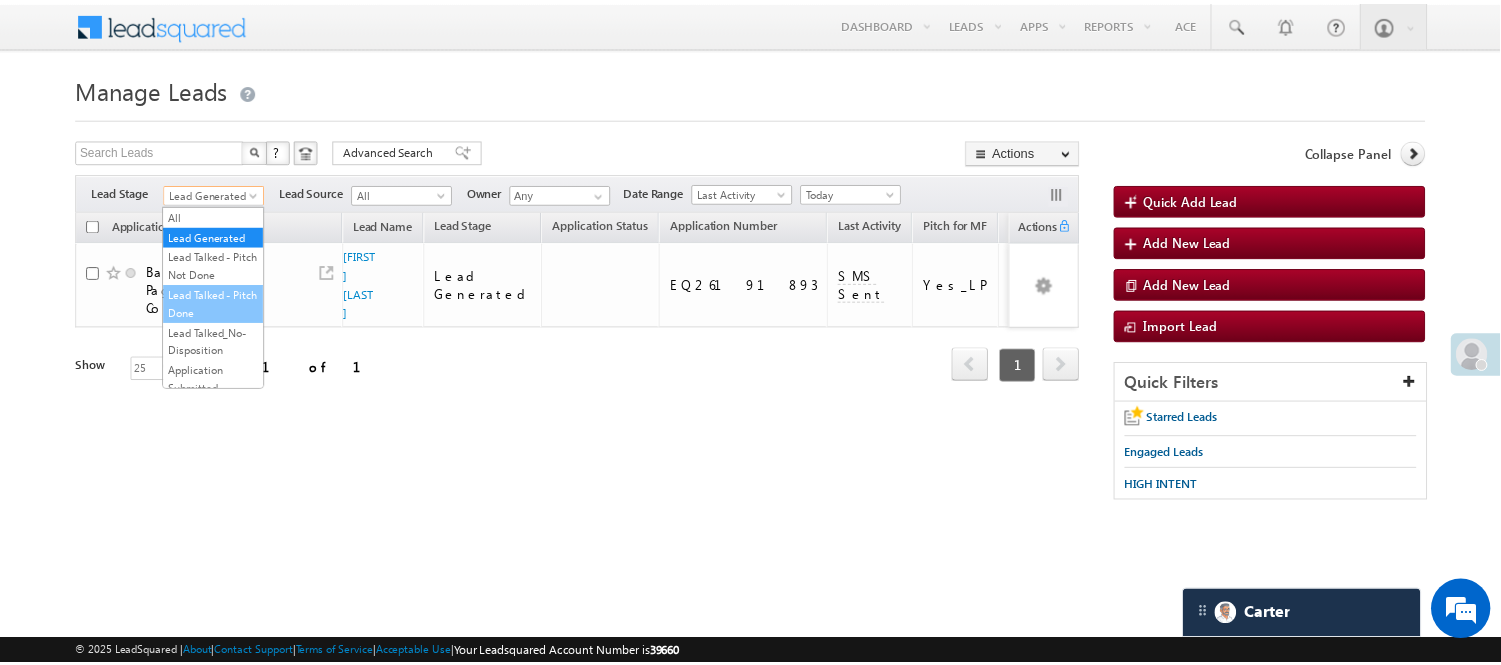 scroll, scrollTop: 496, scrollLeft: 0, axis: vertical 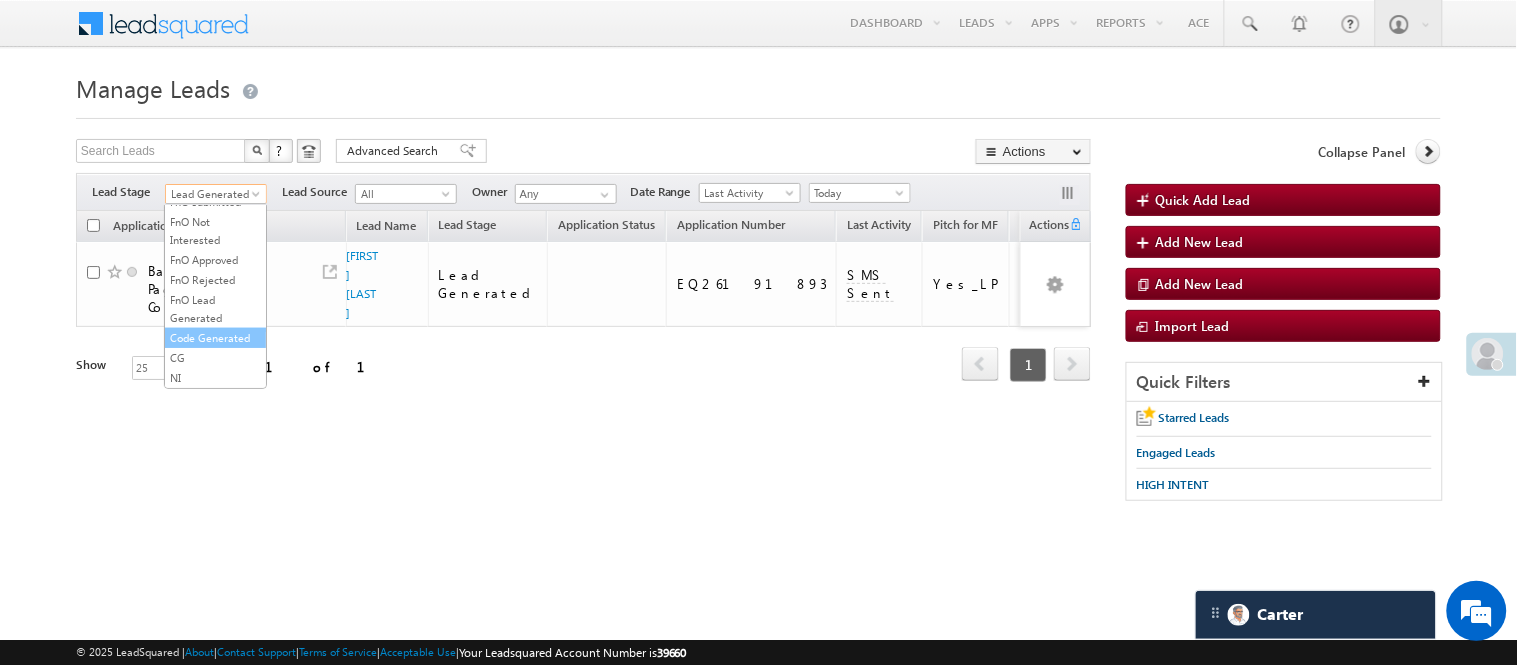click on "Code Generated" at bounding box center (215, 338) 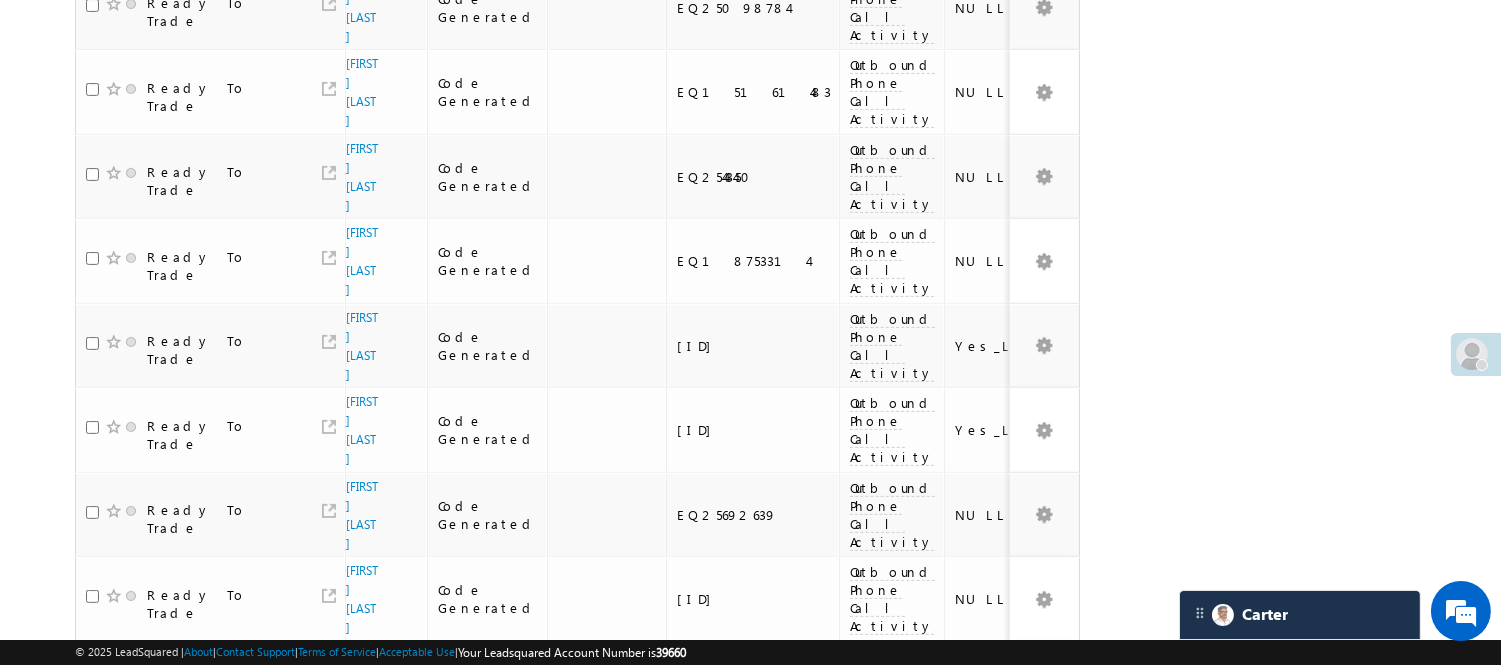 scroll, scrollTop: 1504, scrollLeft: 0, axis: vertical 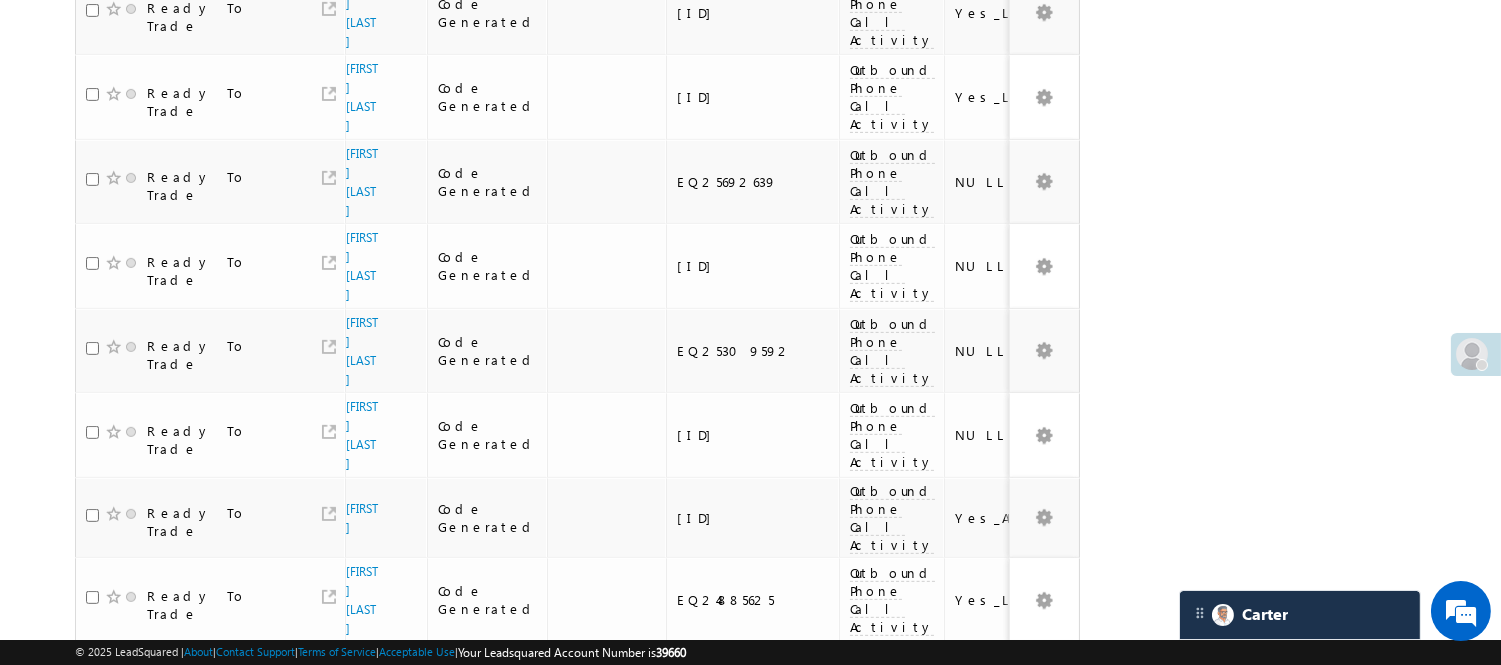 click on "2" at bounding box center [1018, 850] 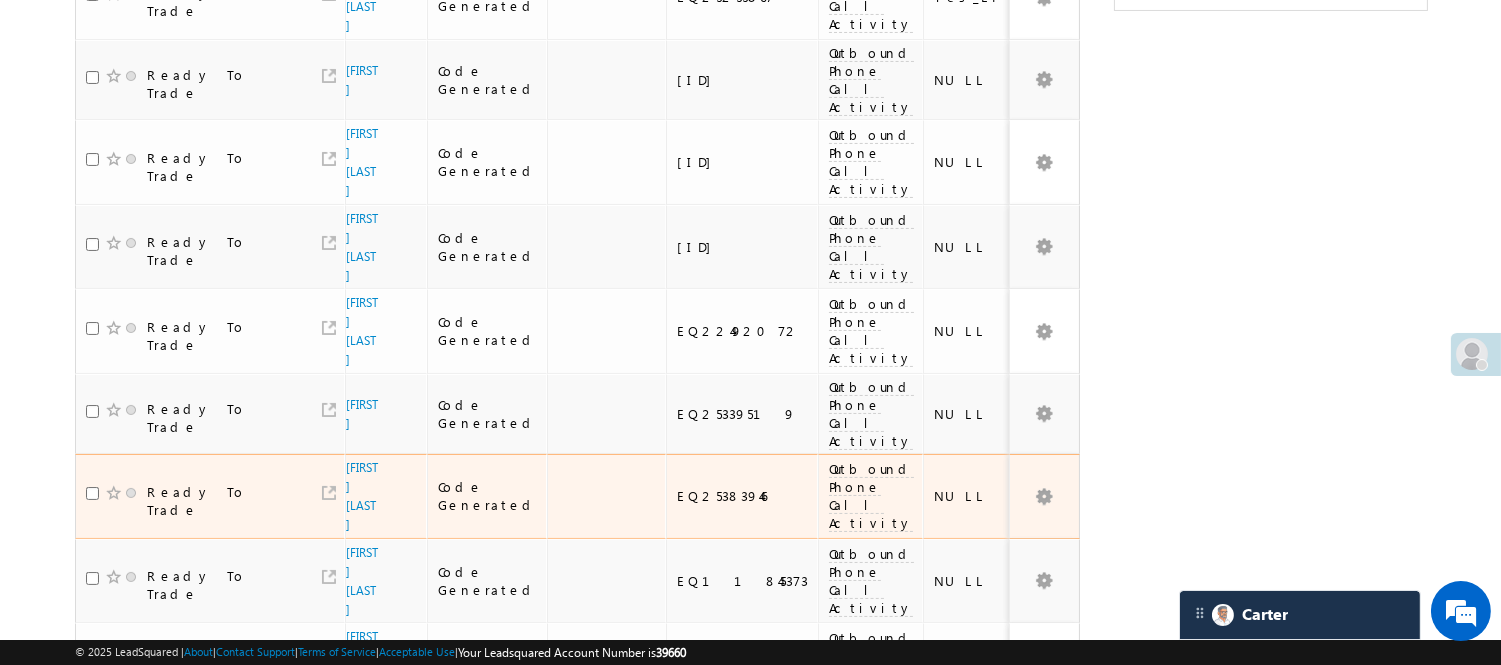 scroll, scrollTop: 0, scrollLeft: 0, axis: both 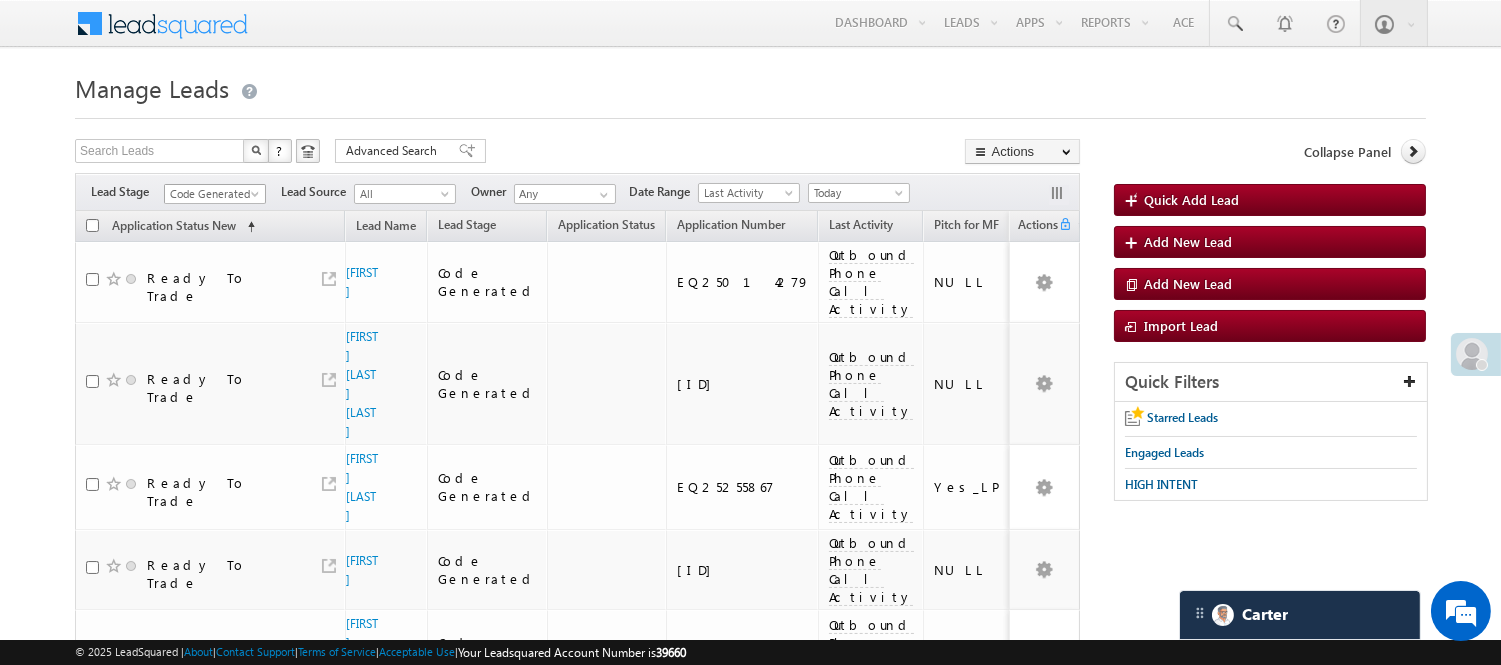 click on "Code Generated" at bounding box center (212, 194) 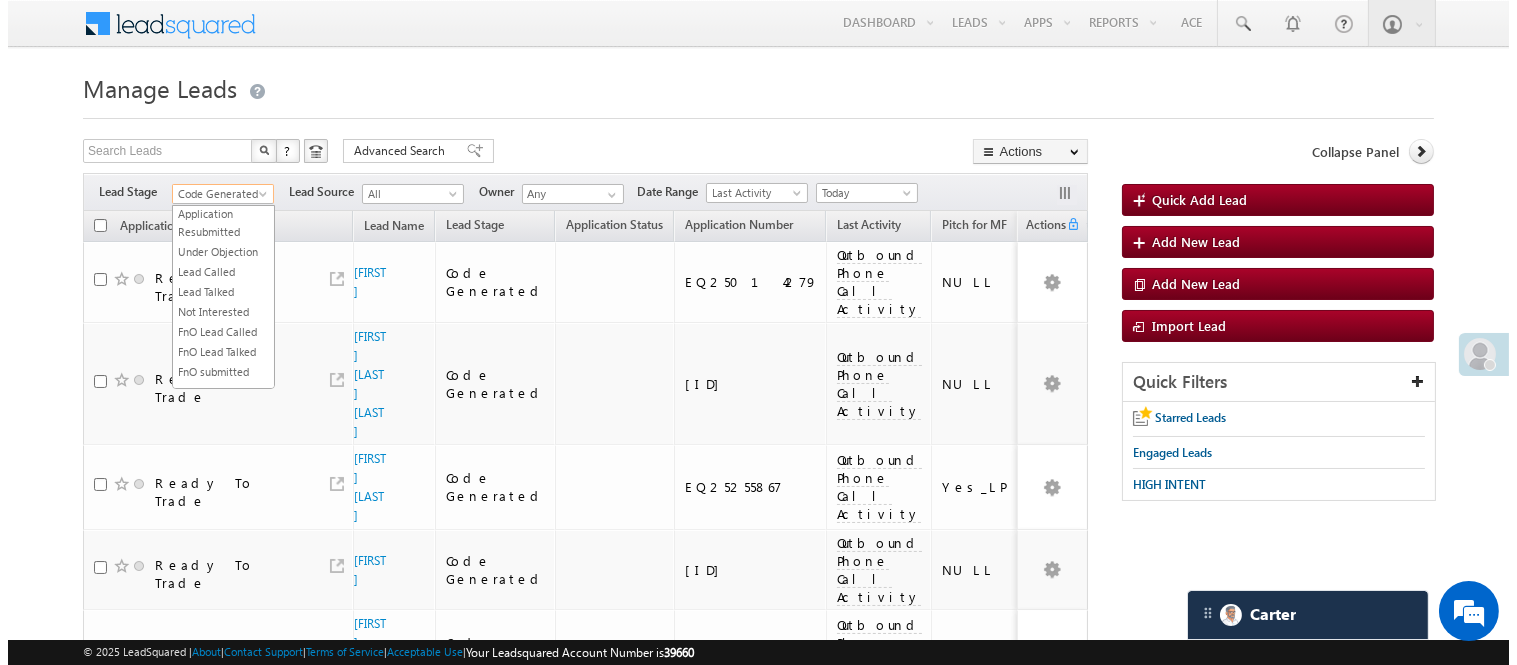 scroll, scrollTop: 0, scrollLeft: 0, axis: both 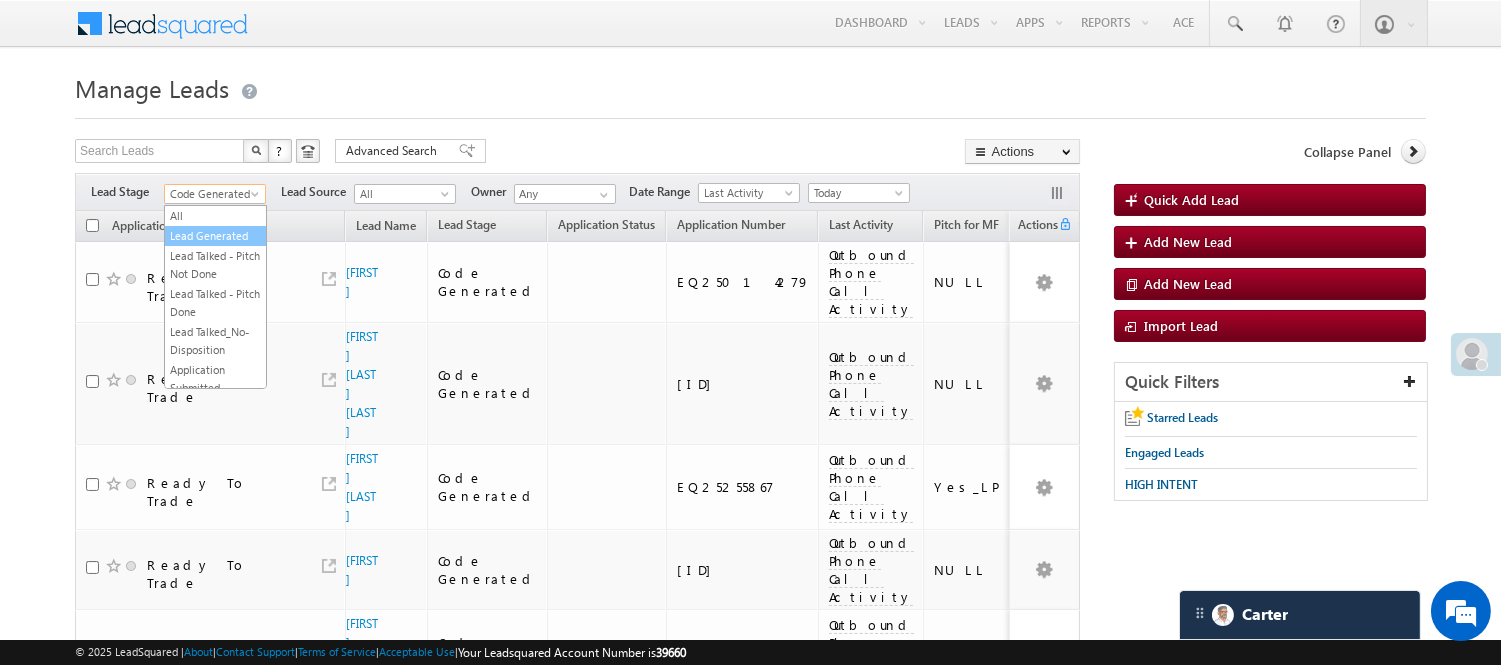 click on "Lead Generated" at bounding box center (215, 236) 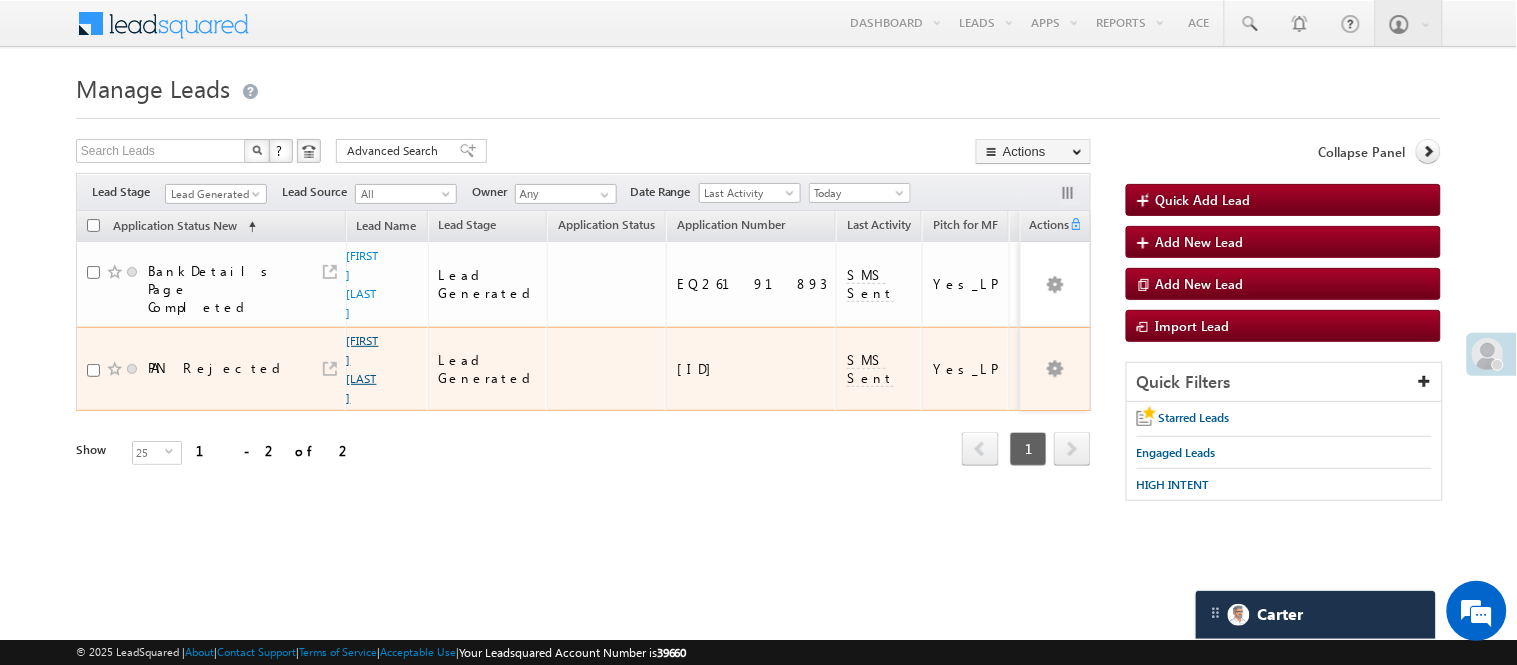 click on "[FIRST] [LAST]" at bounding box center (363, 369) 